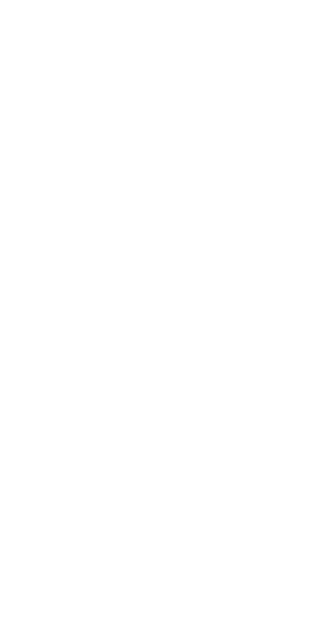 scroll, scrollTop: 0, scrollLeft: 0, axis: both 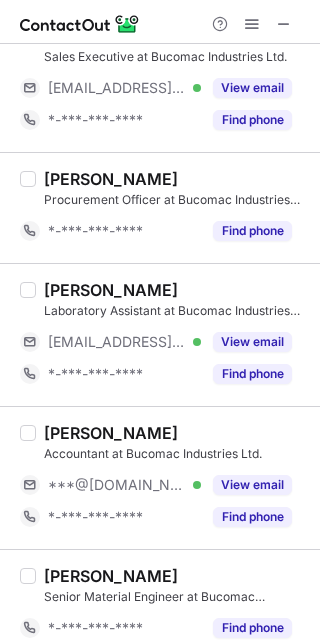click on "View email" at bounding box center [252, 485] 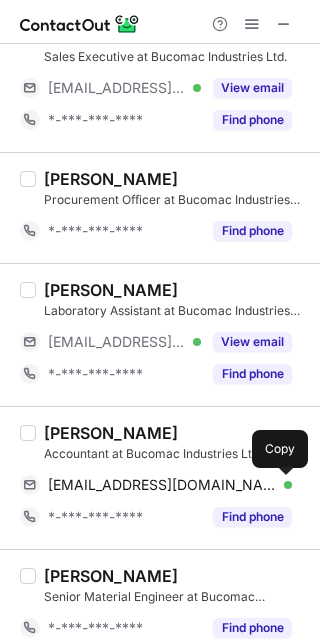 click at bounding box center [282, 485] 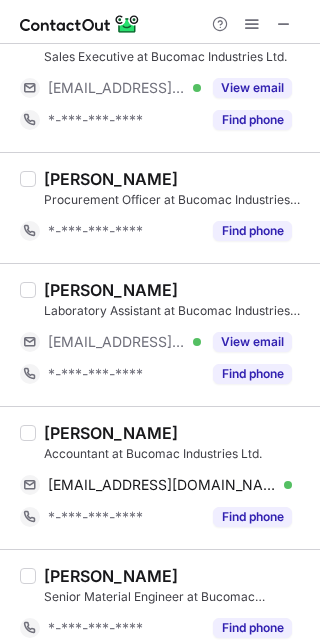 click on "Anas Ma" at bounding box center (111, 433) 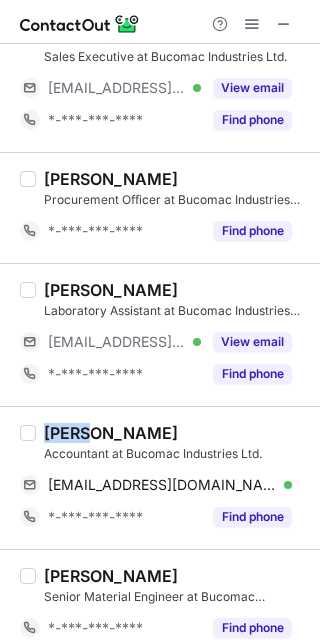 click on "Anas Ma" at bounding box center (111, 433) 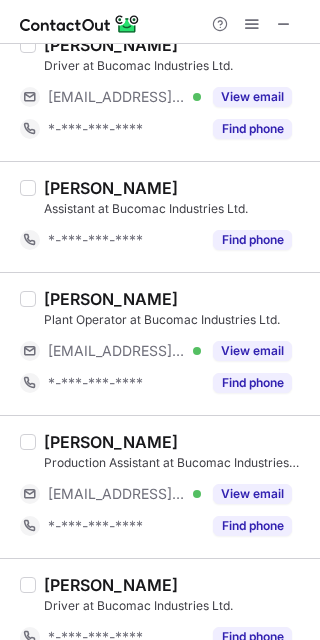 scroll, scrollTop: 2502, scrollLeft: 0, axis: vertical 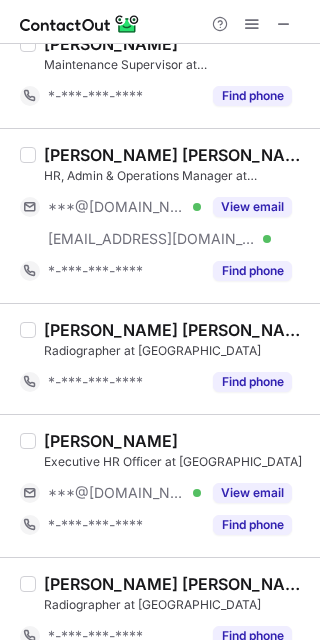 click on "View email" at bounding box center [246, 493] 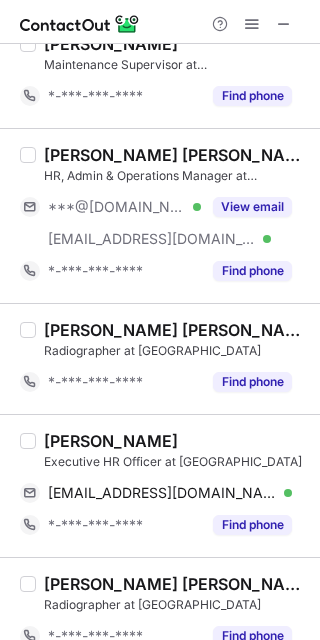 click on "shalinichandrasekar2299@gmail.com Verified Send email Copy" at bounding box center (156, 493) 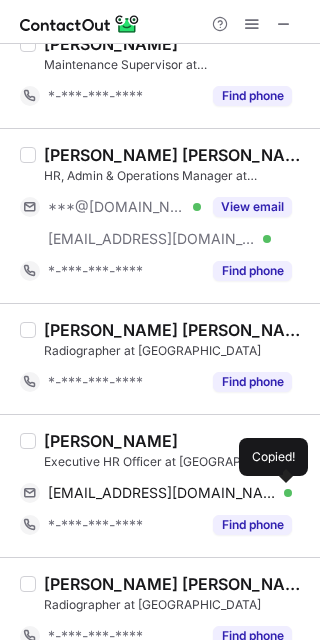 click at bounding box center [282, 493] 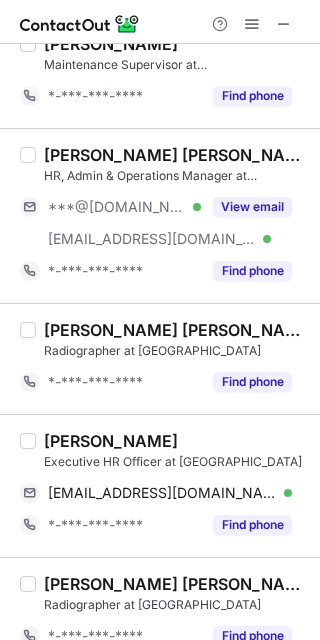 click on "Shalini Chandra Sekar Executive HR Officer at Al Quoz Mall Medical Fitness Center shalinichandrasekar2299@gmail.com Verified Send email Copy *-***-***-**** Find phone" at bounding box center [160, 485] 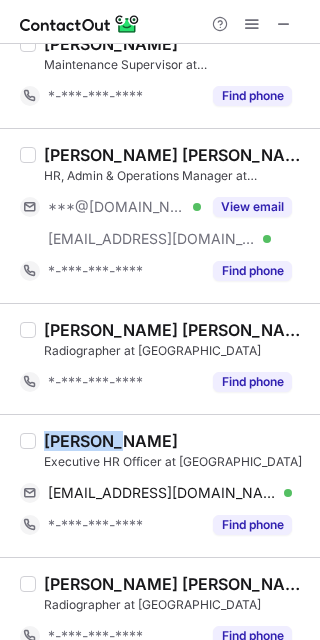 click on "Shalini Chandra Sekar Executive HR Officer at Al Quoz Mall Medical Fitness Center shalinichandrasekar2299@gmail.com Verified Send email Copy *-***-***-**** Find phone" at bounding box center [160, 485] 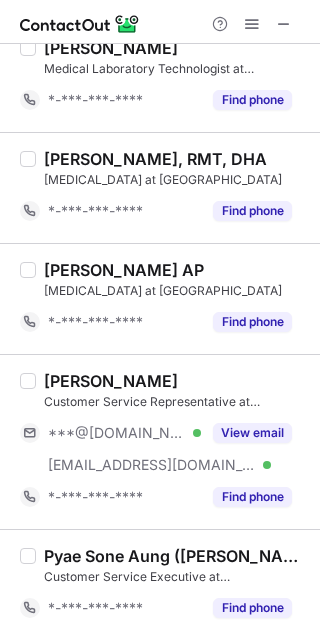 scroll, scrollTop: 1519, scrollLeft: 0, axis: vertical 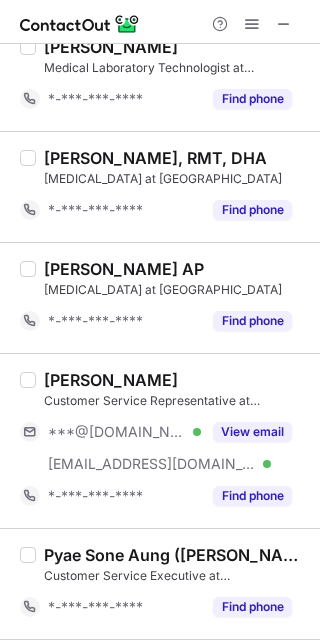 click on "View email" at bounding box center [252, 432] 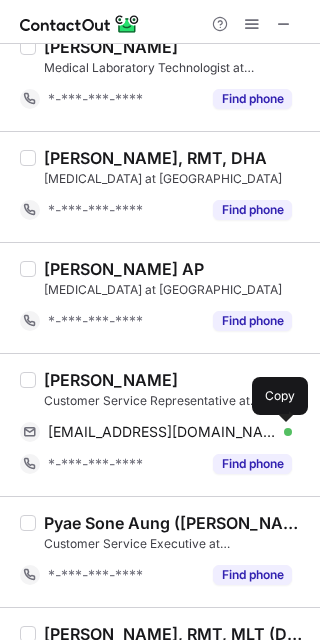 click at bounding box center [282, 432] 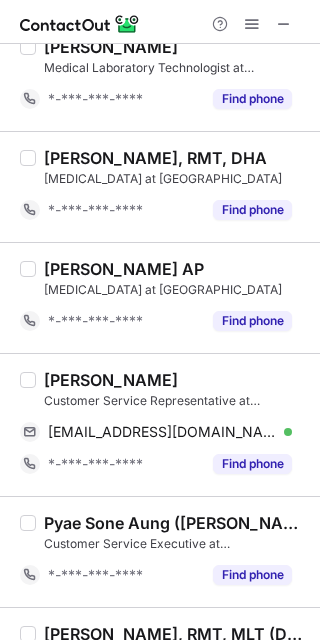click on "Abdul Mashoor" at bounding box center (111, 380) 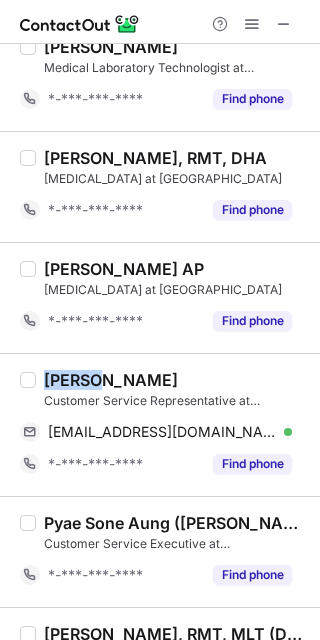 click on "Abdul Mashoor" at bounding box center [111, 380] 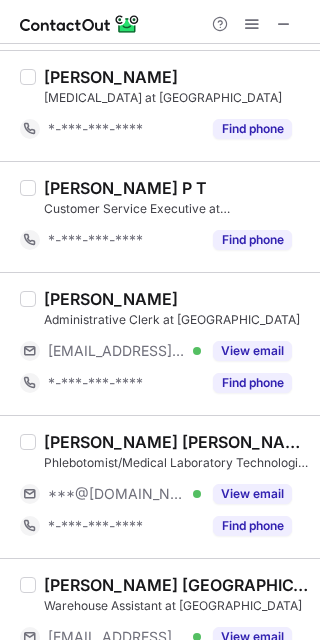scroll, scrollTop: 2391, scrollLeft: 0, axis: vertical 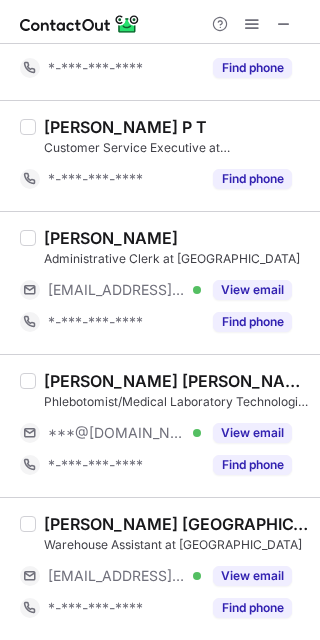 click on "View email" at bounding box center (252, 433) 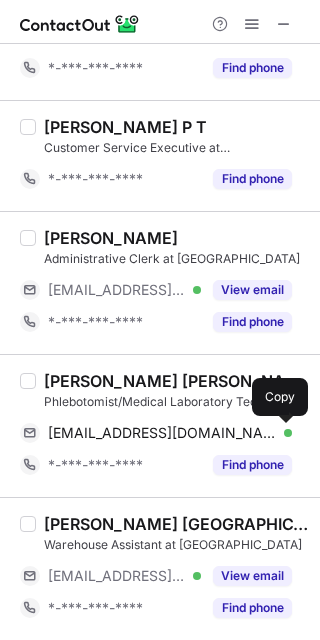 click at bounding box center [282, 433] 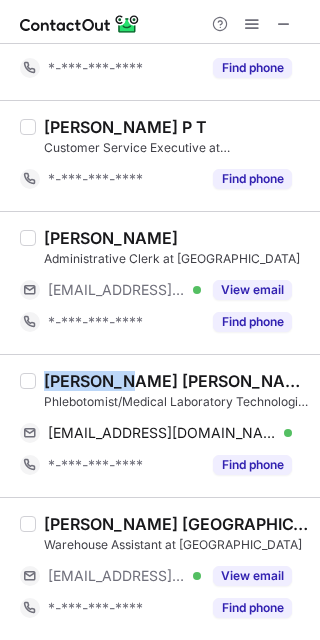 click on "Nathasha Puthan Purayil. MSc MLT, DHA" at bounding box center (176, 381) 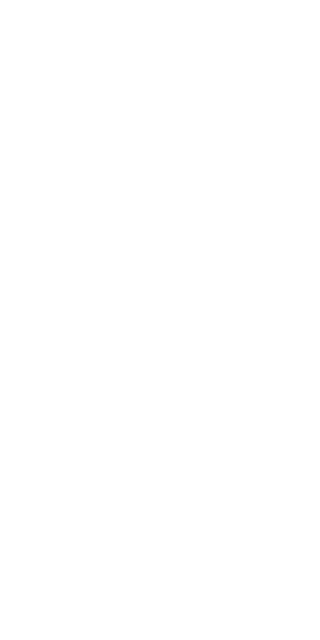 scroll, scrollTop: 0, scrollLeft: 0, axis: both 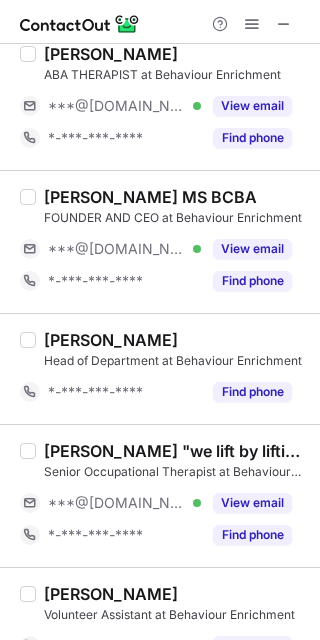 click on "View email" at bounding box center [252, 503] 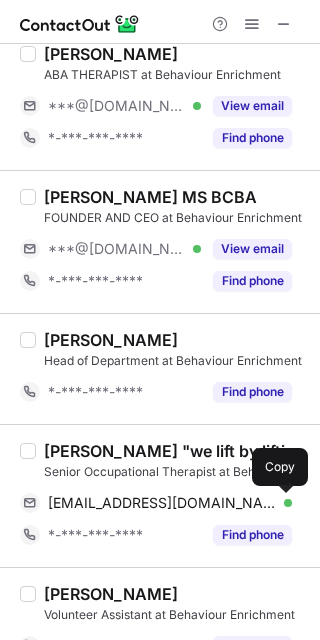 click at bounding box center [282, 503] 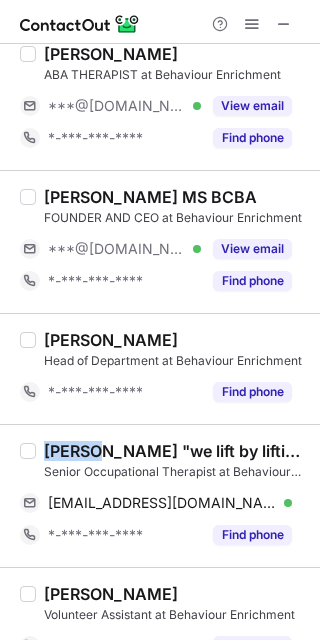 click on "Maria "we lift by lifting OThers"" at bounding box center [176, 451] 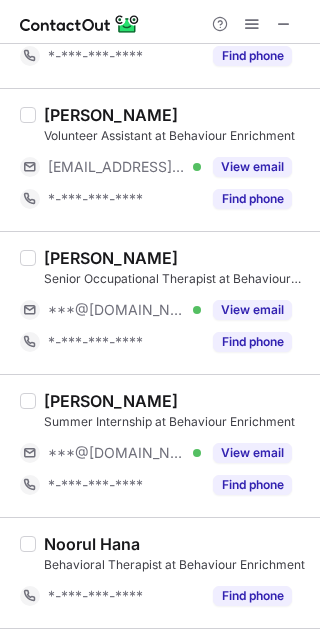 scroll, scrollTop: 786, scrollLeft: 0, axis: vertical 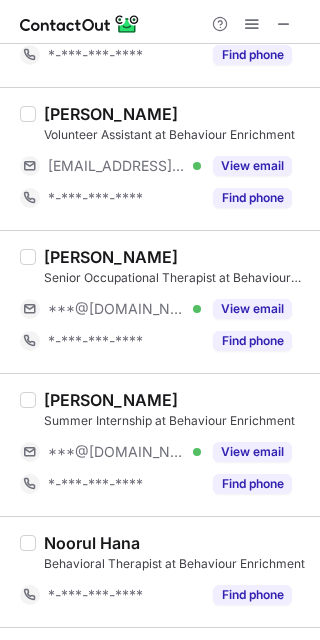 click on "View email" at bounding box center (252, 452) 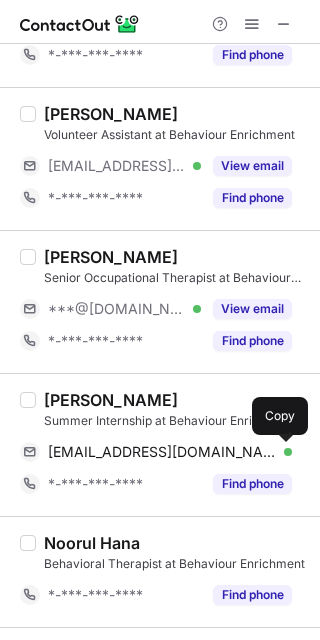 click at bounding box center [282, 452] 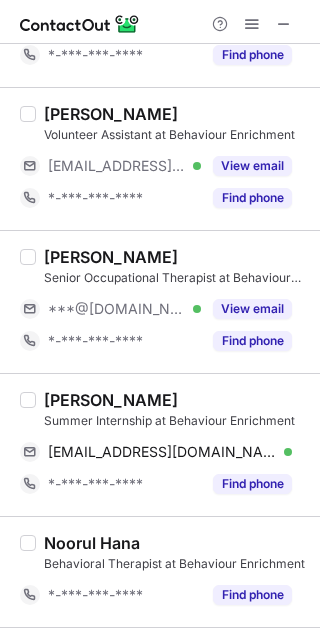 click on "Avril Andrade" at bounding box center [111, 400] 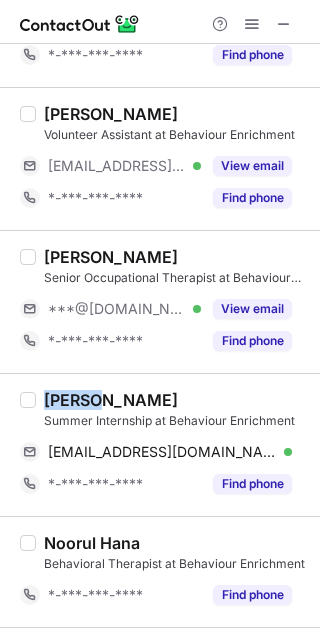 click on "Avril Andrade" at bounding box center (111, 400) 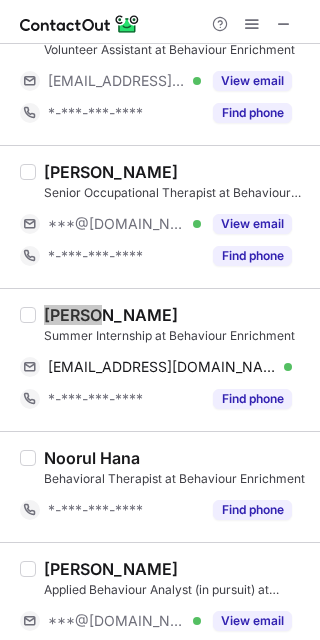 scroll, scrollTop: 0, scrollLeft: 0, axis: both 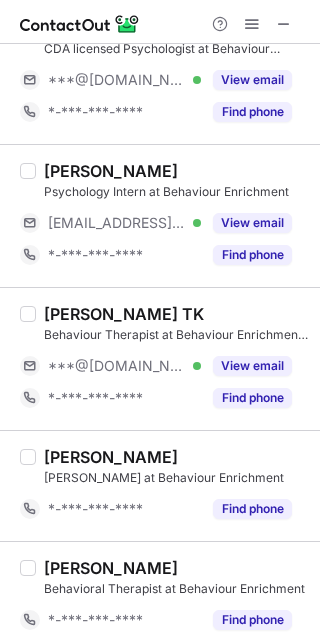 click on "View email" at bounding box center (252, 366) 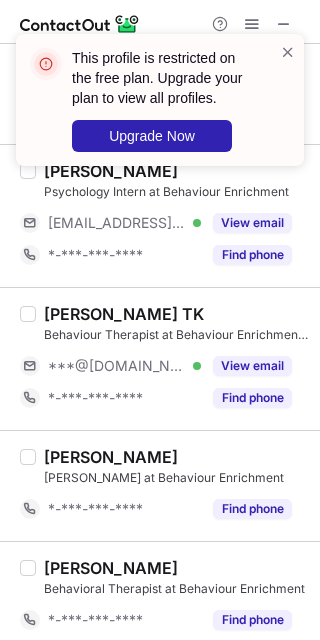 click on "Mohammed Yasin TK" at bounding box center (124, 314) 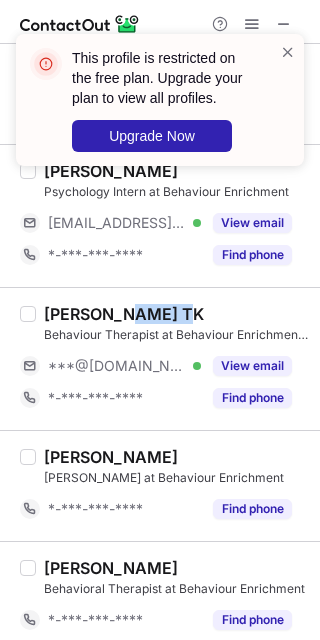 click on "Mohammed Yasin TK" at bounding box center [124, 314] 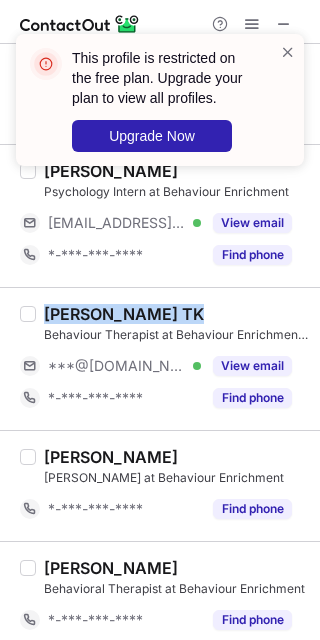 click on "Mohammed Yasin TK" at bounding box center [124, 314] 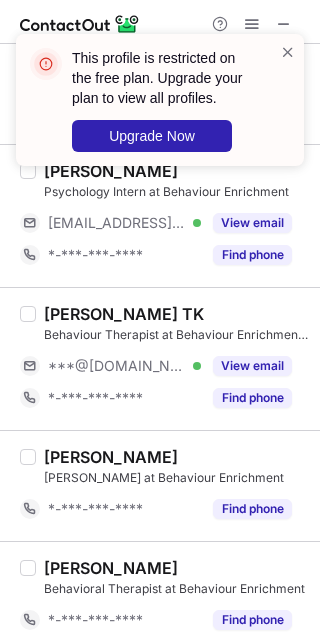 click on "View email" at bounding box center (246, 366) 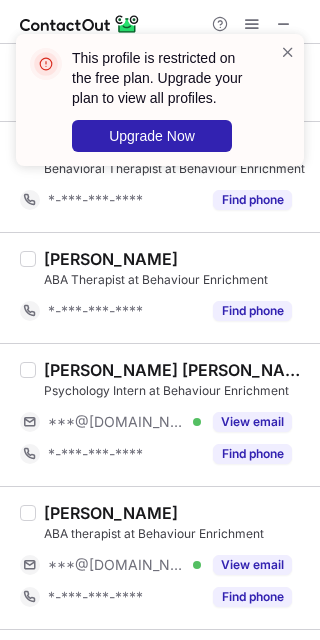 scroll, scrollTop: 721, scrollLeft: 0, axis: vertical 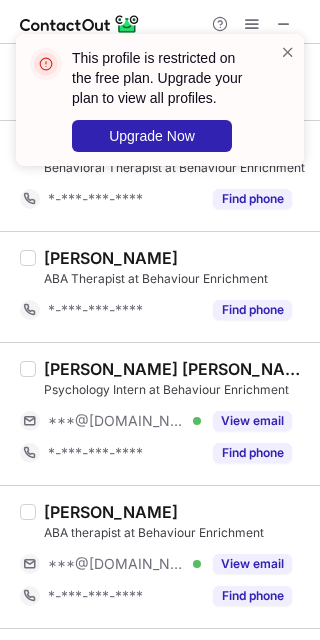 click on "View email" at bounding box center [252, 421] 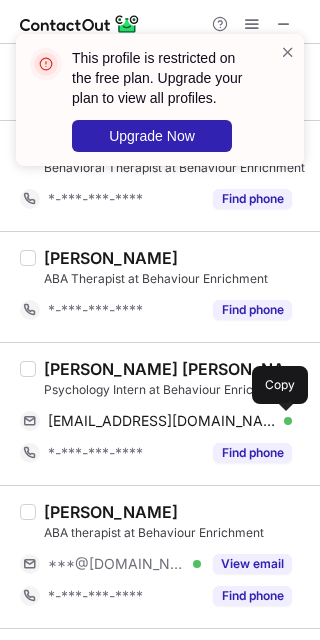 click at bounding box center (282, 421) 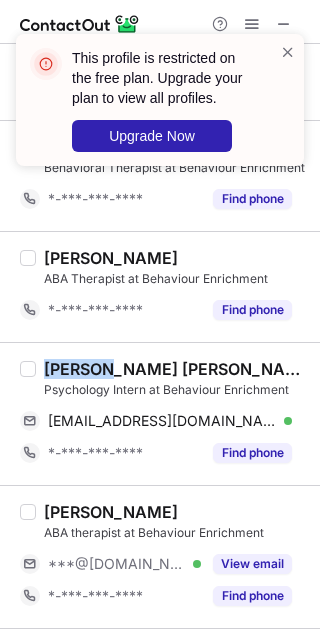 click on "Bushra Naureen Hyder" at bounding box center [176, 369] 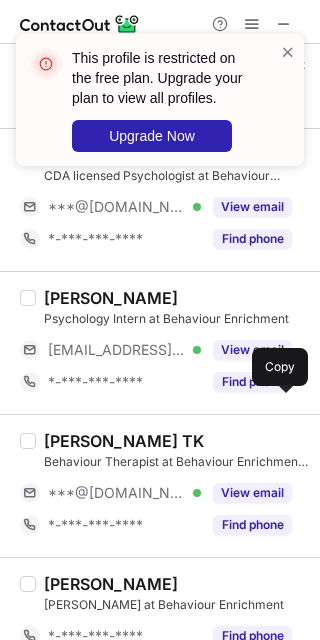 scroll, scrollTop: 0, scrollLeft: 0, axis: both 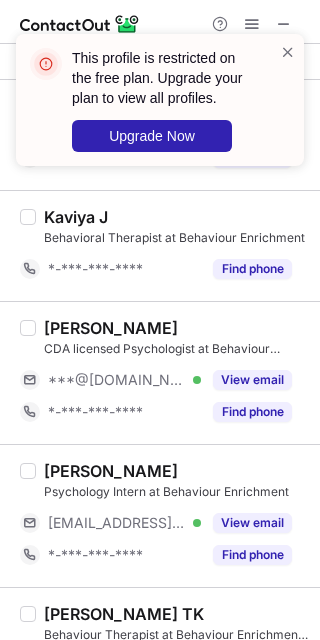 click at bounding box center [288, 52] 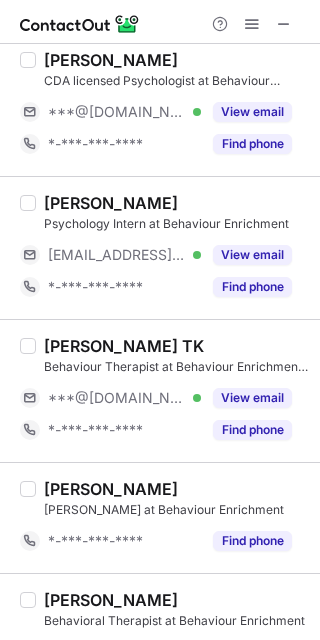 scroll, scrollTop: 270, scrollLeft: 0, axis: vertical 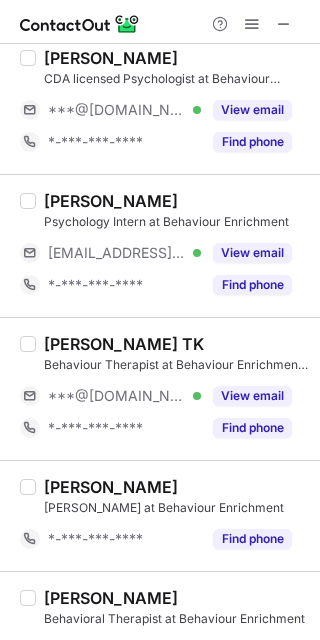click on "View email" at bounding box center (252, 396) 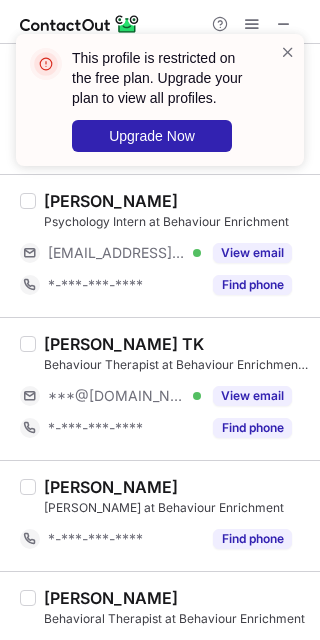 click on "Mohammed Yasin TK" at bounding box center [124, 344] 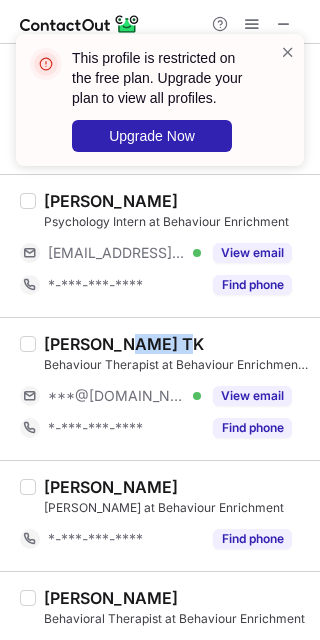 click on "Mohammed Yasin TK" at bounding box center [124, 344] 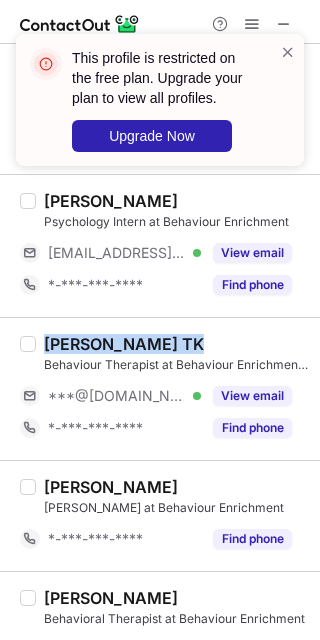 click on "Mohammed Yasin TK" at bounding box center [124, 344] 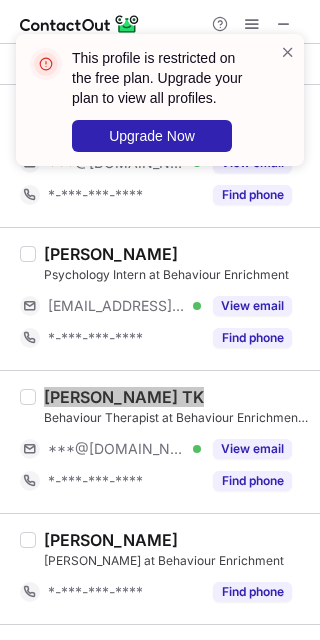 scroll, scrollTop: 0, scrollLeft: 0, axis: both 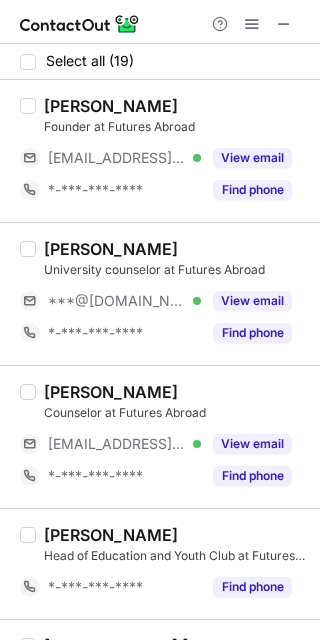 click on "View email" at bounding box center (252, 301) 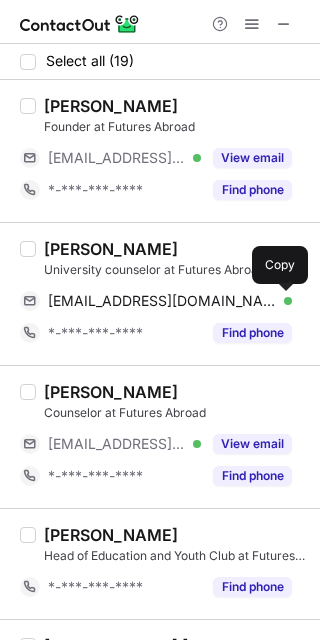 click at bounding box center (282, 301) 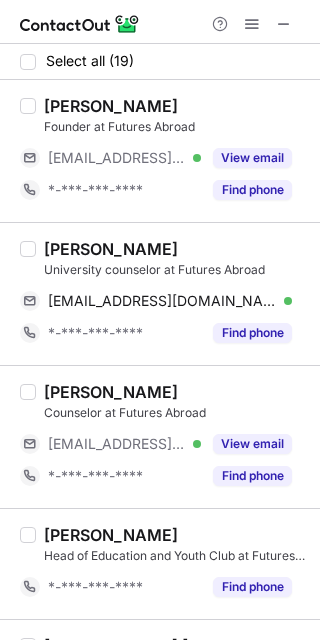 click on "[PERSON_NAME]" at bounding box center [111, 249] 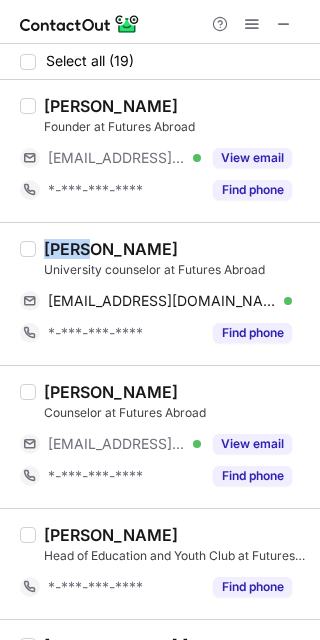 copy on "Jofy" 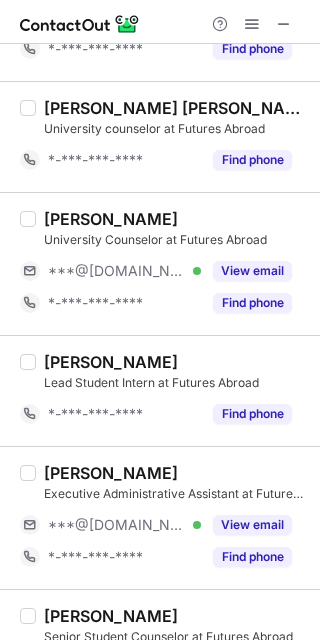 scroll, scrollTop: 869, scrollLeft: 0, axis: vertical 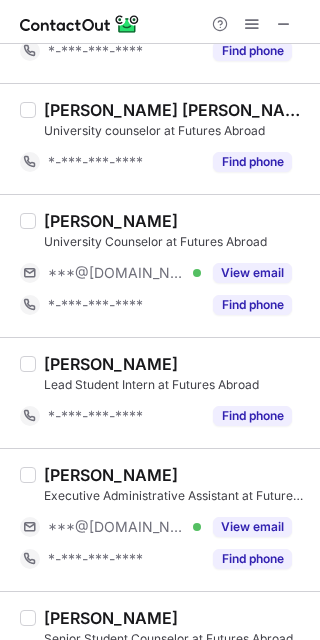 click on "View email" at bounding box center [252, 273] 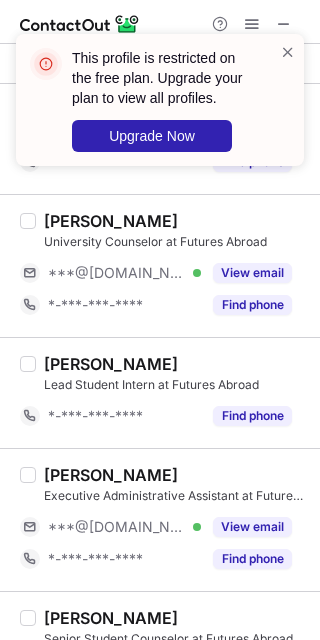 click on "Zafrin Banu" at bounding box center (111, 221) 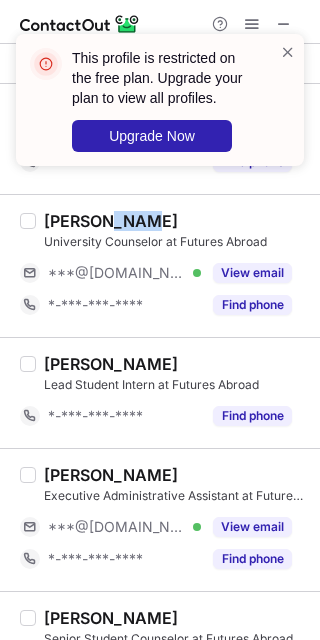 click on "Zafrin Banu" at bounding box center (111, 221) 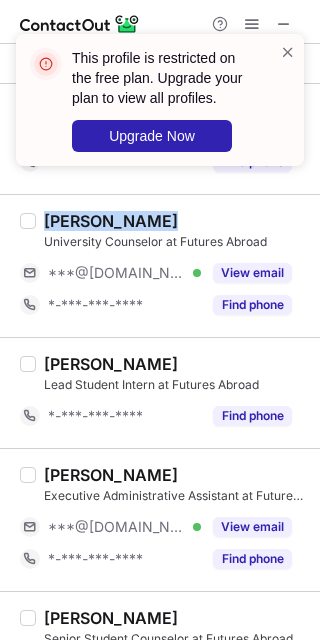 click on "Zafrin Banu" at bounding box center [111, 221] 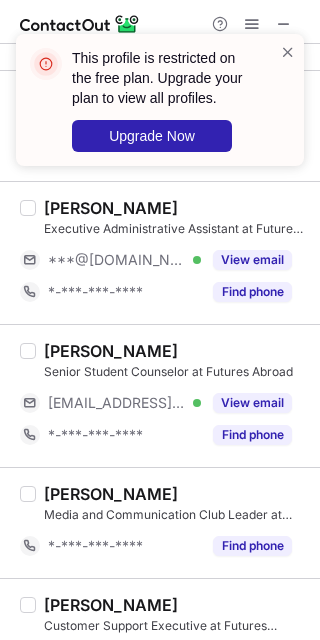 scroll, scrollTop: 1772, scrollLeft: 0, axis: vertical 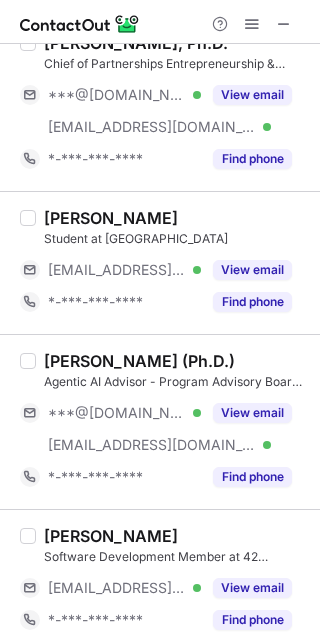 click on "View email" at bounding box center (252, 413) 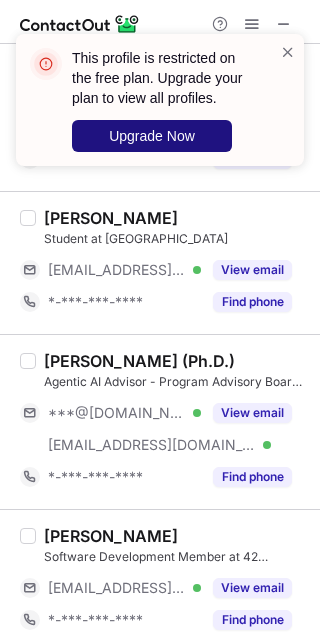 click on "Upgrade Now" at bounding box center [152, 136] 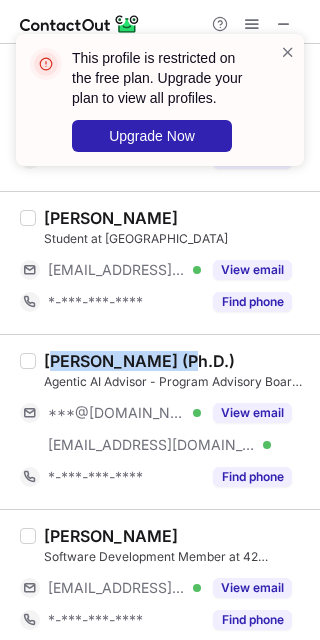 drag, startPoint x: 174, startPoint y: 359, endPoint x: 52, endPoint y: 352, distance: 122.20065 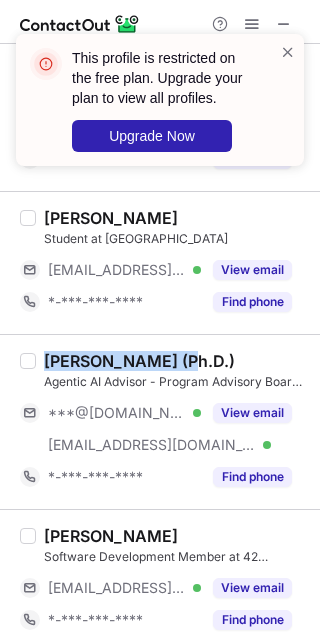 drag, startPoint x: 175, startPoint y: 356, endPoint x: 39, endPoint y: 357, distance: 136.00368 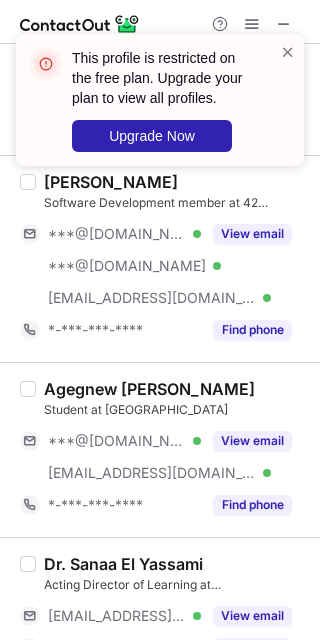 scroll, scrollTop: 1459, scrollLeft: 0, axis: vertical 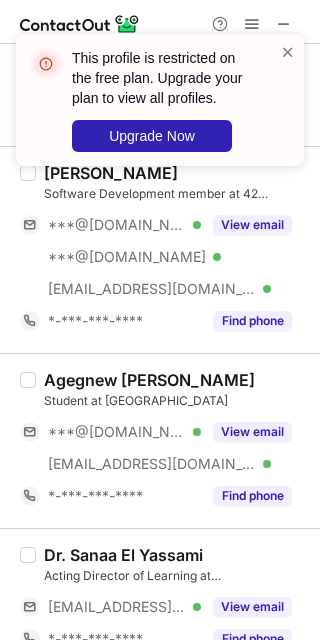 click on "View email" at bounding box center [252, 432] 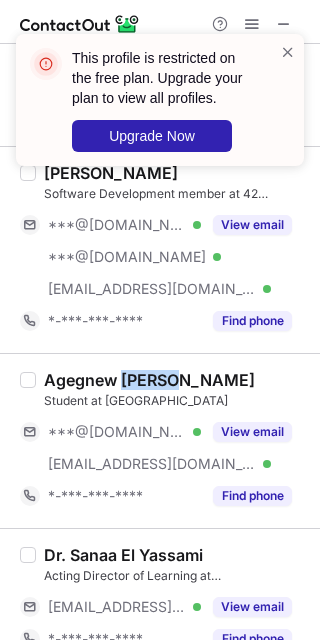 click on "Agegnew Mersha" at bounding box center [149, 380] 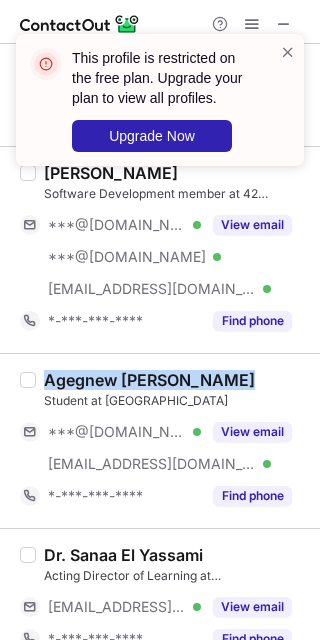 click on "Agegnew Mersha" at bounding box center [149, 380] 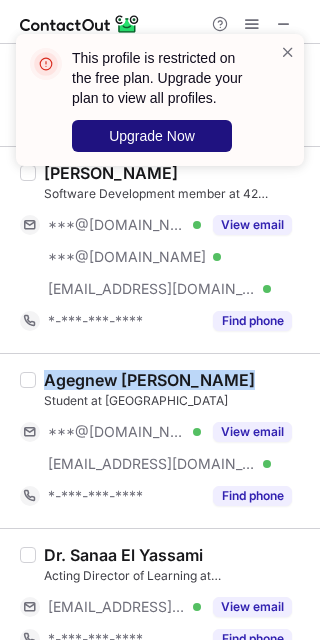 click on "Upgrade Now" at bounding box center [152, 136] 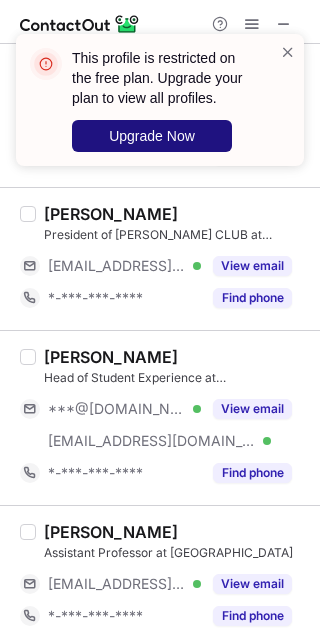 scroll, scrollTop: 2341, scrollLeft: 0, axis: vertical 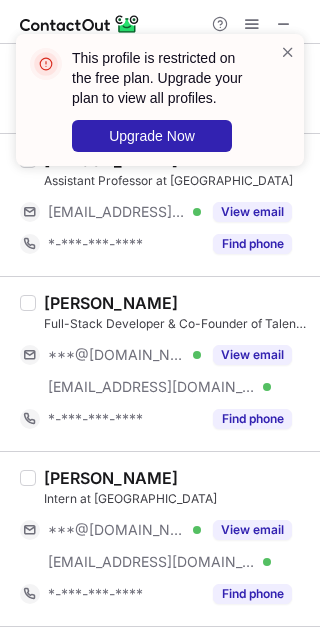 click on "View email" at bounding box center (252, 530) 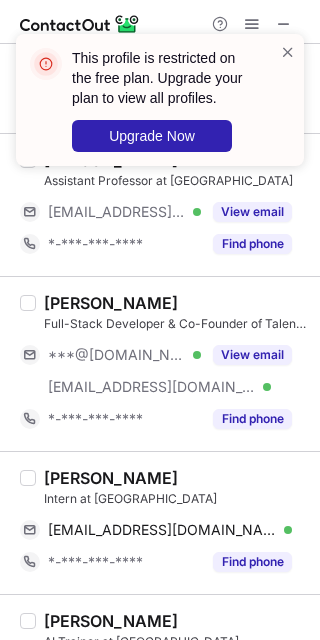 click on "shafnamk05@gmail.com Verified Send email Copy" at bounding box center (156, 530) 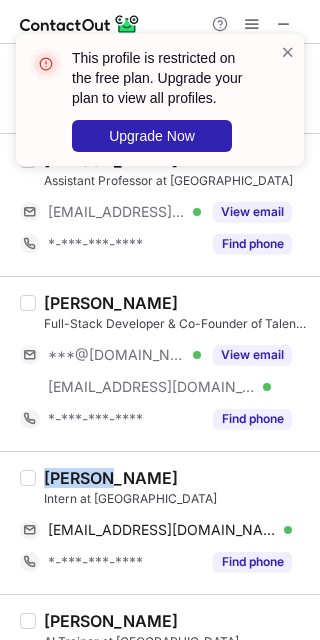 click on "Shafna Karim" at bounding box center [111, 478] 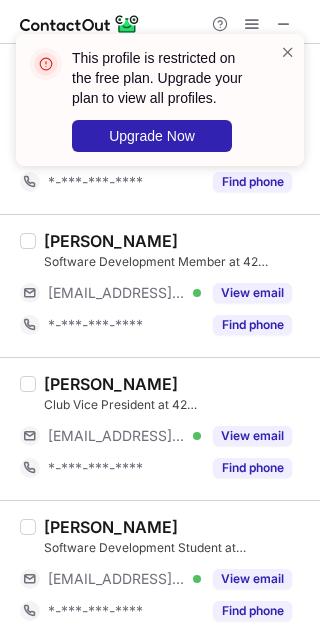 scroll, scrollTop: 0, scrollLeft: 0, axis: both 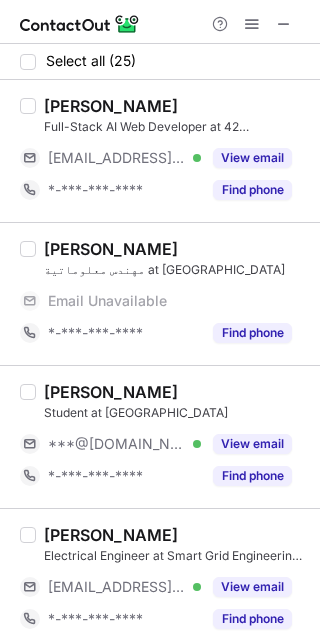 click on "View email" at bounding box center [252, 444] 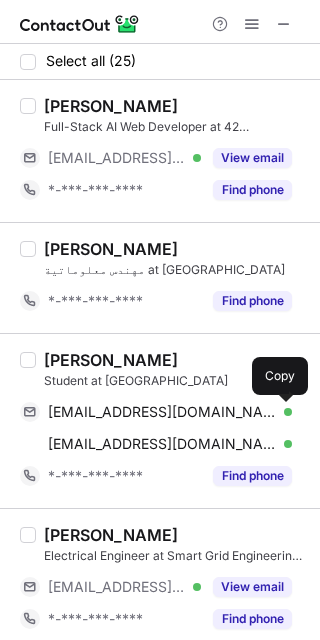 click at bounding box center (282, 412) 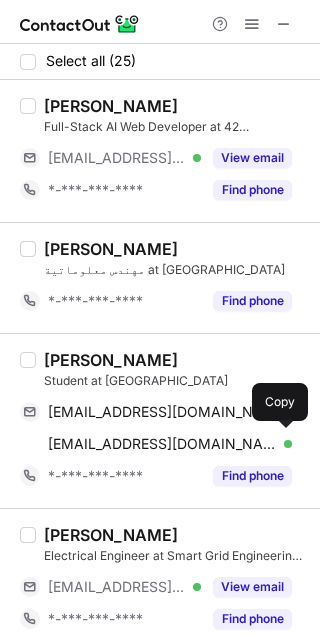 click on "Ruba Mohamed" at bounding box center (111, 360) 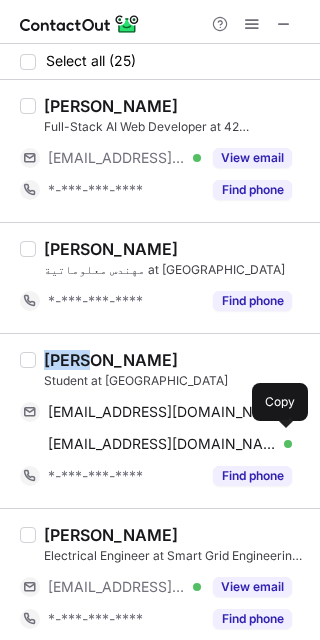 click on "Ruba Mohamed" at bounding box center (111, 360) 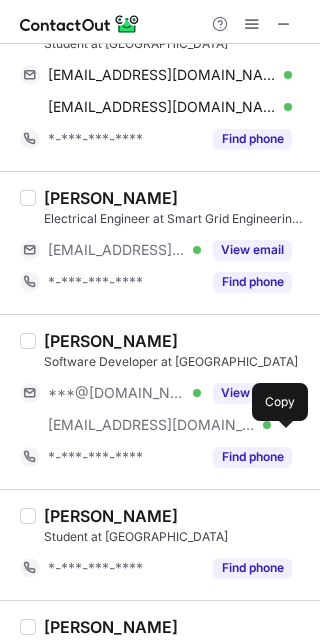 scroll, scrollTop: 339, scrollLeft: 0, axis: vertical 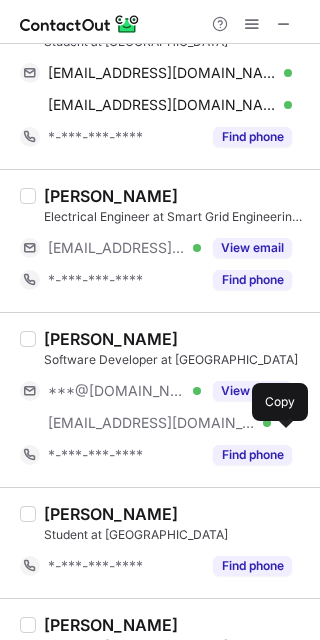 click on "View email" at bounding box center [252, 391] 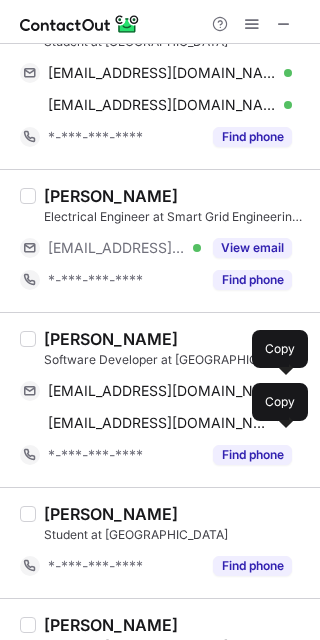 click on "muazzamakhtar@gmail.com" at bounding box center (162, 391) 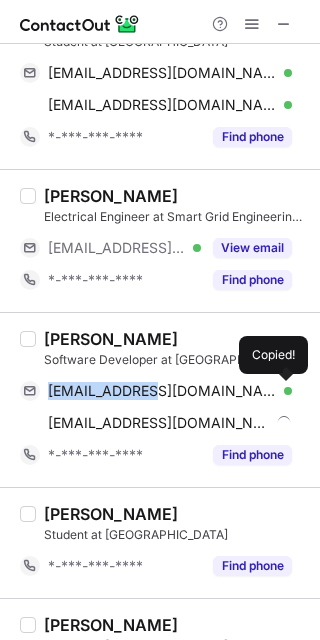 click on "muazzamakhtar@gmail.com" at bounding box center [162, 391] 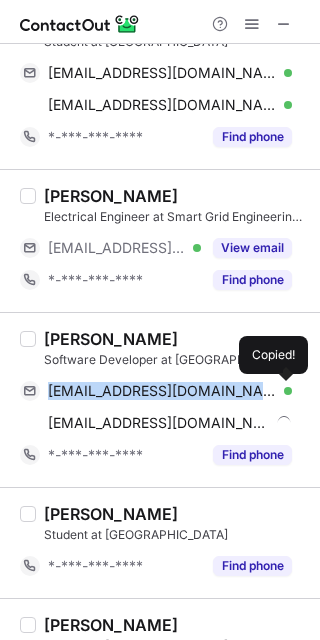 click on "muazzamakhtar@gmail.com" at bounding box center (162, 391) 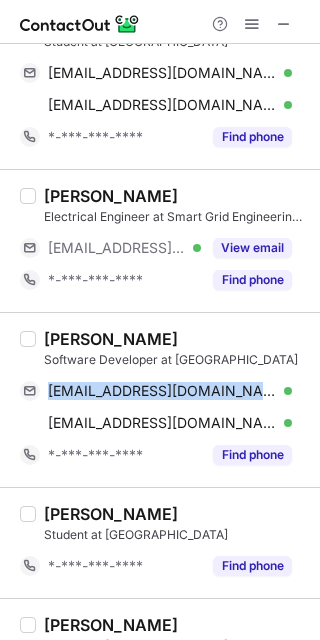 click on "Muazzam Akhtar" at bounding box center [111, 339] 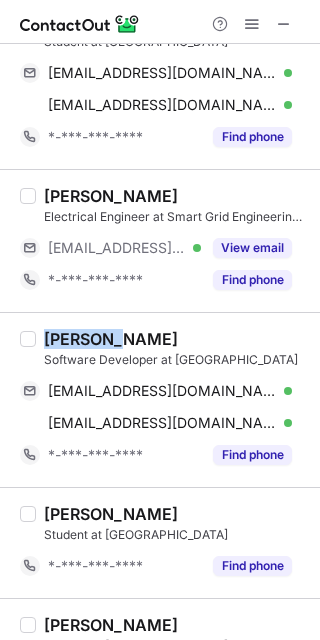 click on "Muazzam Akhtar" at bounding box center [111, 339] 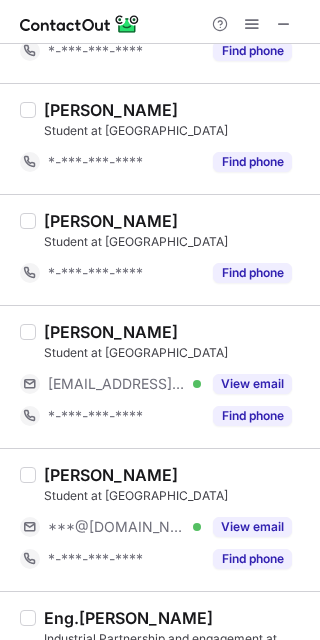 scroll, scrollTop: 0, scrollLeft: 0, axis: both 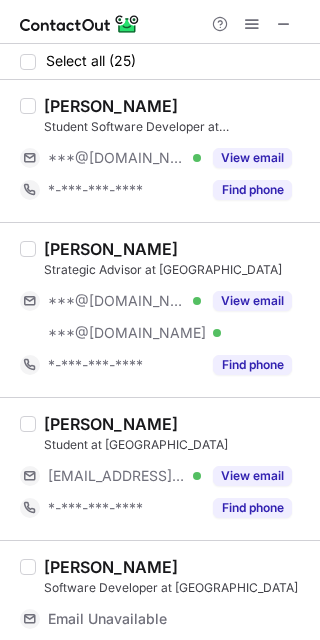 click on "View email" at bounding box center [252, 158] 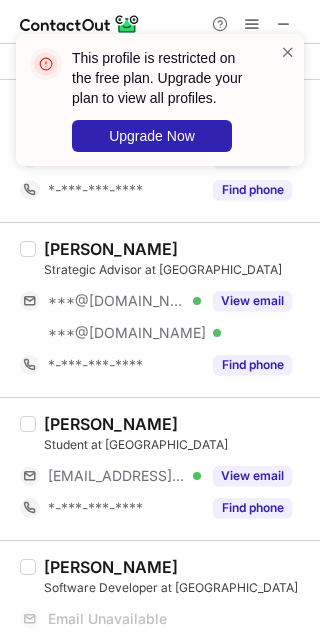 click at bounding box center [288, 52] 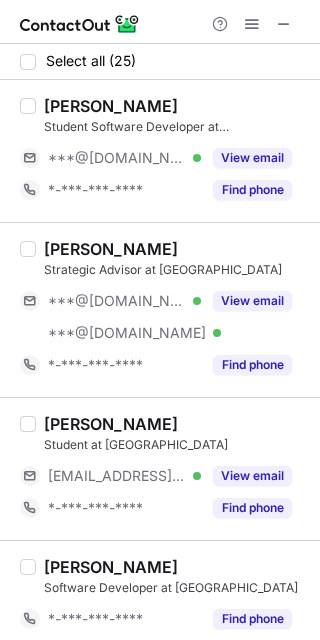 click on "Mahmoud Sayed Student Software Developer at 42 Abu Dhabi ***@gmail.com Verified View email *-***-***-**** Find phone" at bounding box center [172, 151] 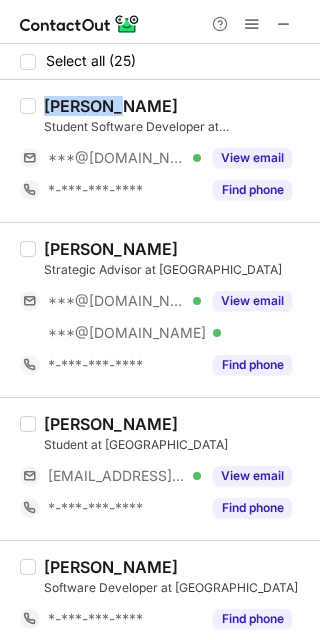 click on "Mahmoud Sayed" at bounding box center [111, 106] 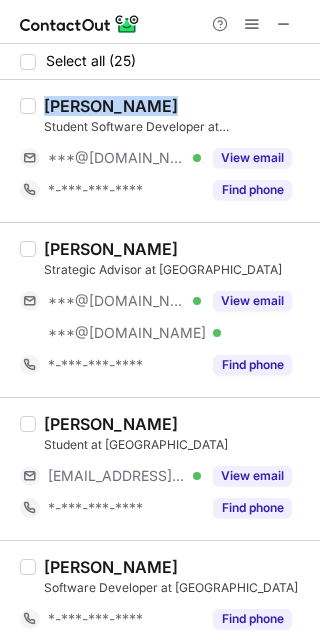 click on "Mahmoud Sayed" at bounding box center (111, 106) 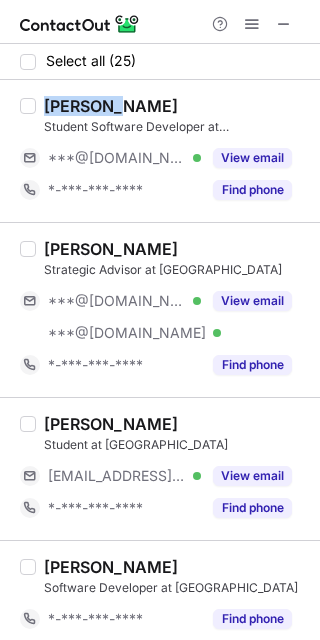 click on "Mahmoud Sayed" at bounding box center [111, 106] 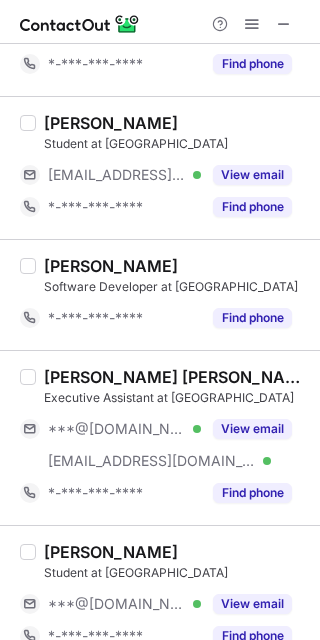 scroll, scrollTop: 324, scrollLeft: 0, axis: vertical 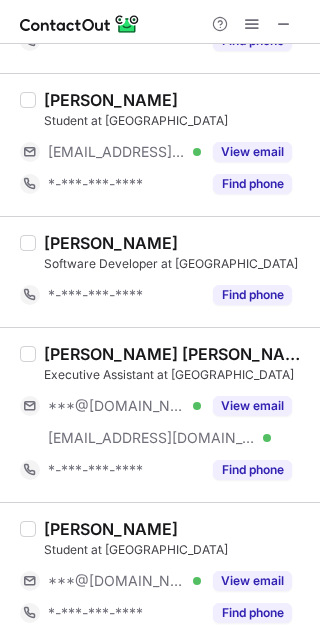 click on "View email" at bounding box center (252, 406) 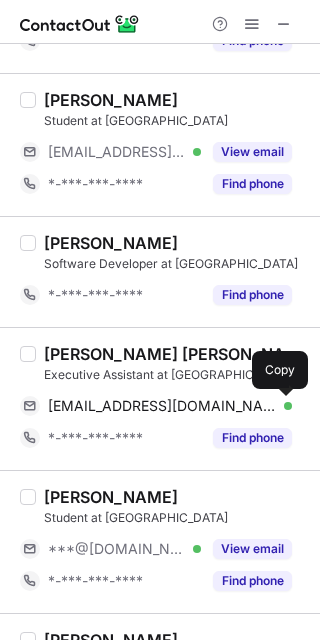 click at bounding box center [282, 406] 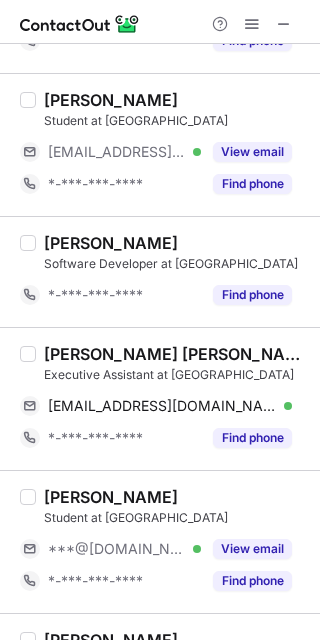 click on "Steffy Alana Thomas" at bounding box center (176, 354) 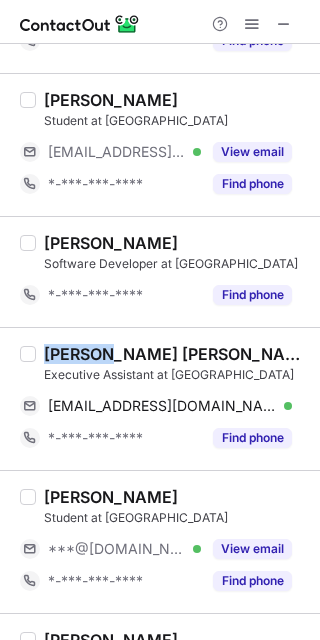 click on "Steffy Alana Thomas" at bounding box center (176, 354) 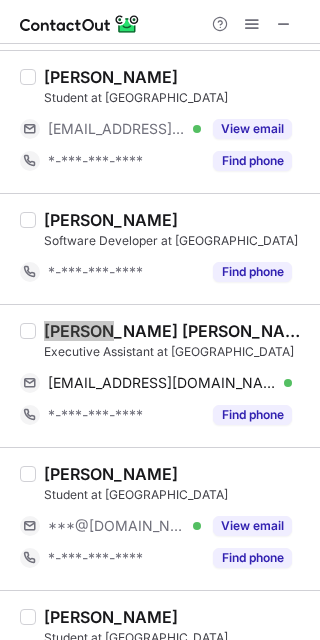 scroll, scrollTop: 0, scrollLeft: 0, axis: both 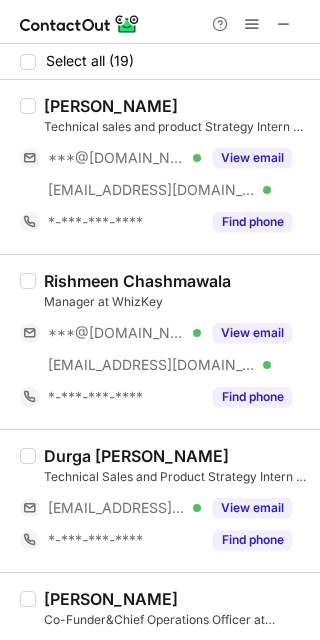 click on "View email" at bounding box center (252, 158) 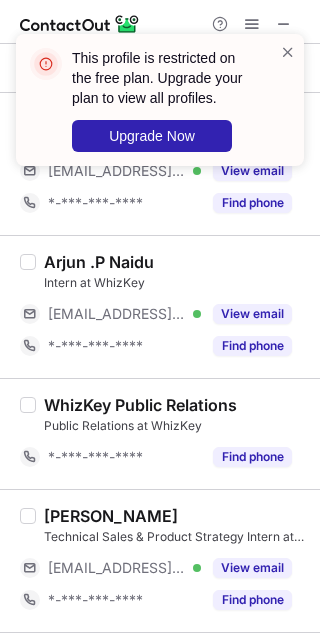 scroll, scrollTop: 2188, scrollLeft: 0, axis: vertical 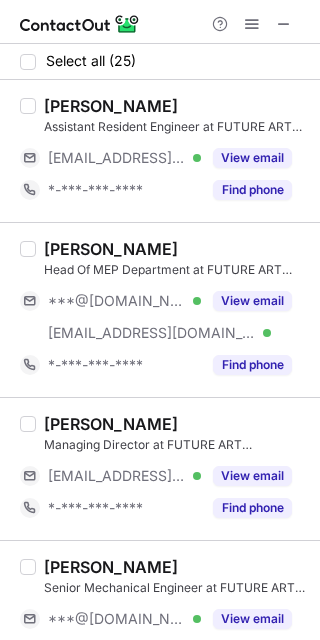 click on "View email" at bounding box center [252, 301] 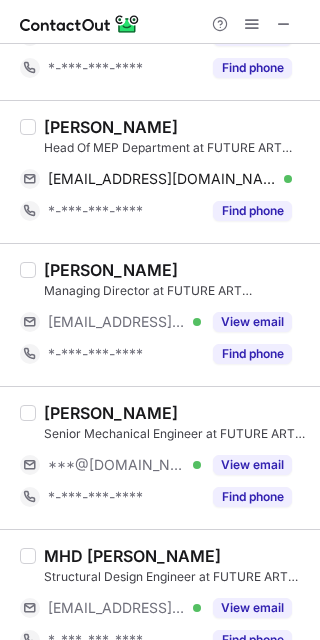 scroll, scrollTop: 136, scrollLeft: 0, axis: vertical 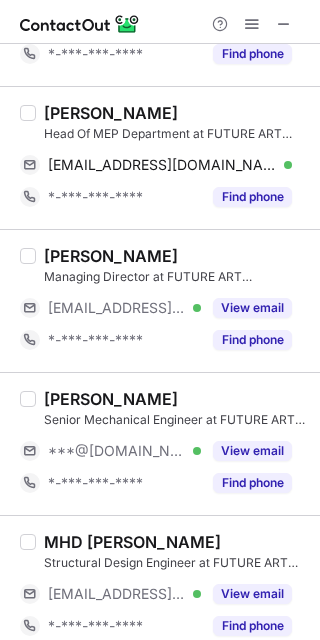 click on "View email" at bounding box center [252, 451] 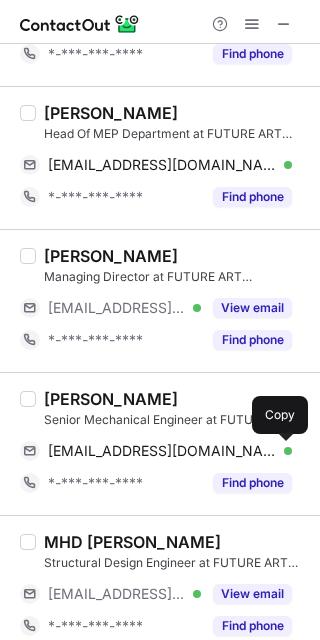 click at bounding box center [282, 451] 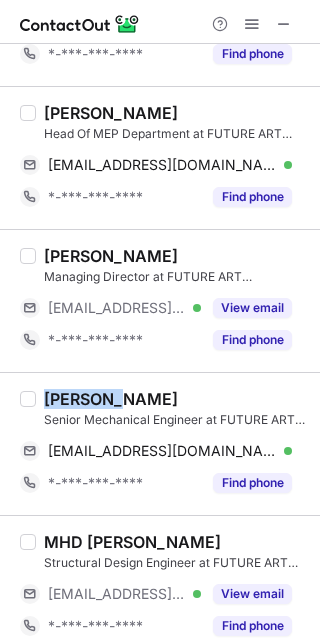 click on "Mohamad Alabdou" at bounding box center (111, 399) 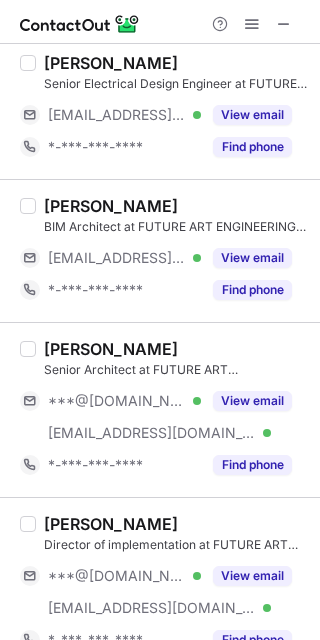scroll, scrollTop: 1506, scrollLeft: 0, axis: vertical 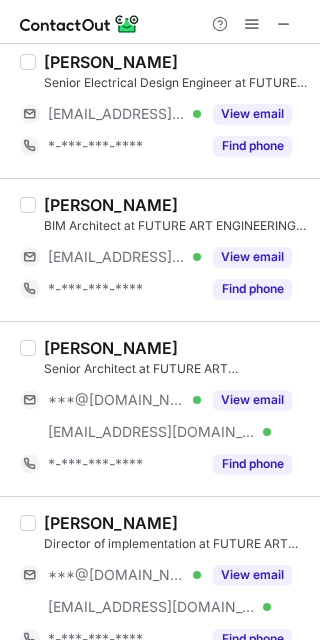 click on "View email" at bounding box center (252, 400) 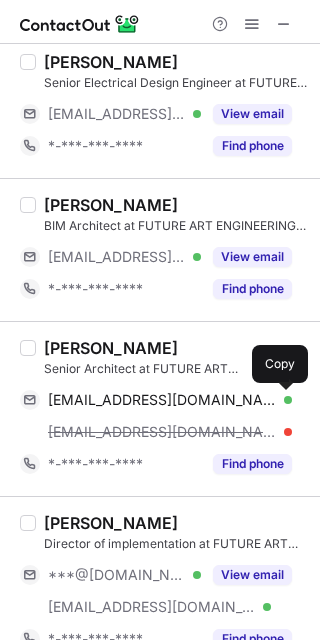 click at bounding box center (282, 400) 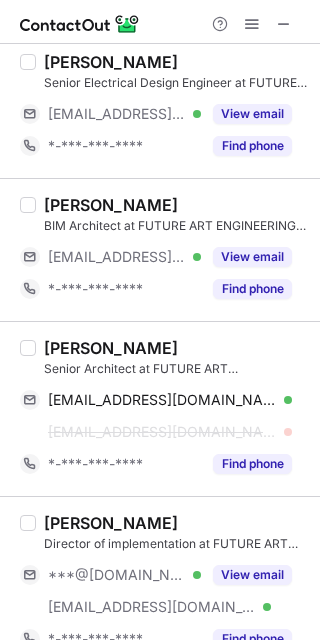click on "shady alhajar" at bounding box center [111, 348] 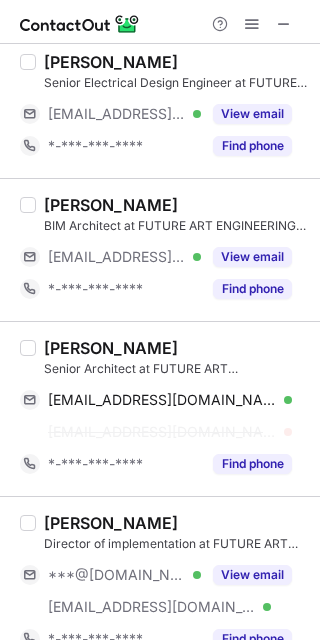 click on "shady alhajar" at bounding box center (111, 348) 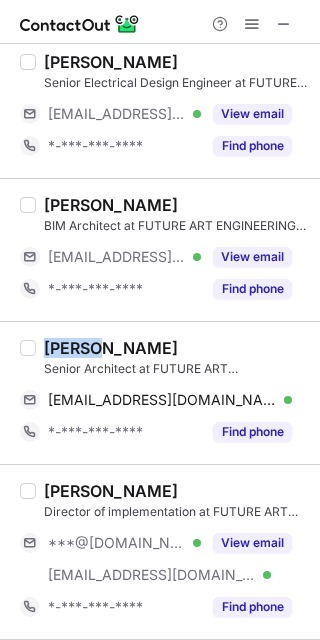 copy on "shady" 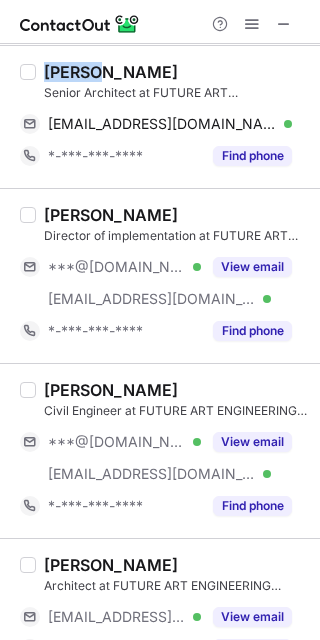 scroll, scrollTop: 1785, scrollLeft: 0, axis: vertical 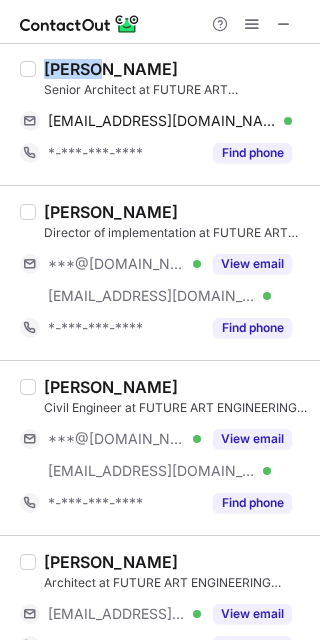 click on "View email" at bounding box center (252, 439) 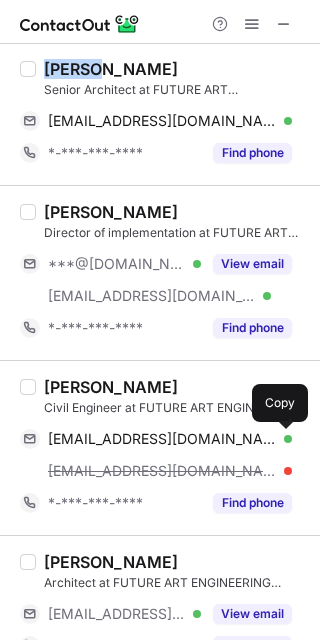 click at bounding box center [282, 439] 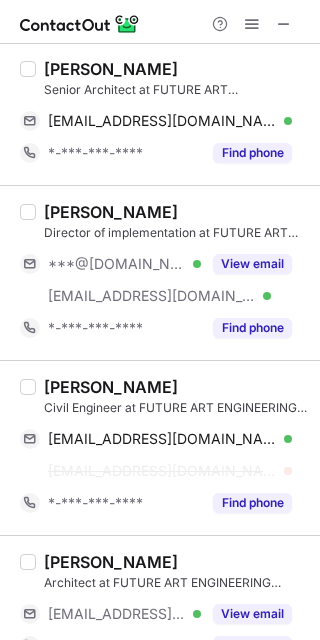 click on "Hazem Yahya" at bounding box center [111, 387] 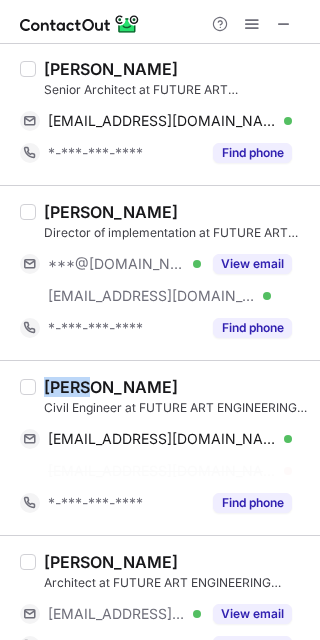 click on "Hazem Yahya" at bounding box center [111, 387] 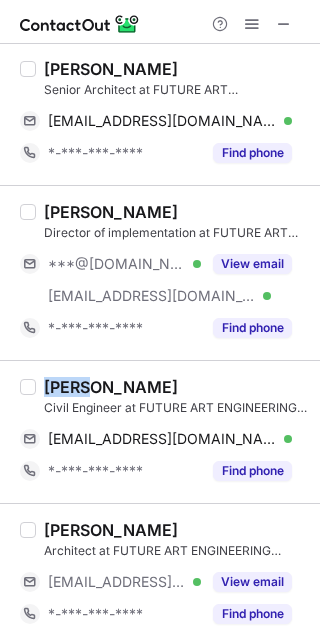 copy on "Hazem" 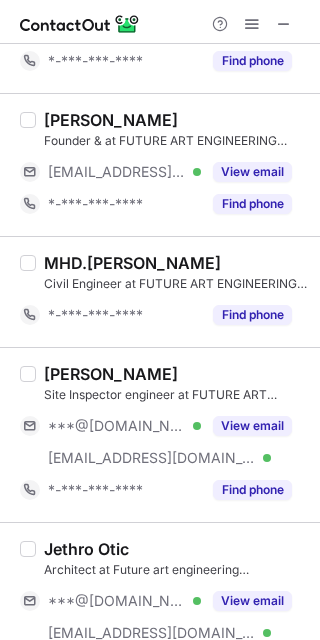 scroll, scrollTop: 2482, scrollLeft: 0, axis: vertical 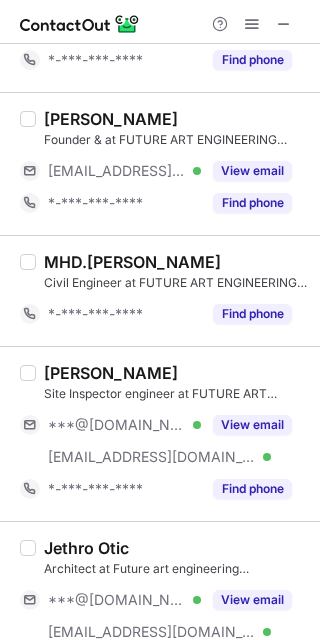click on "View email" at bounding box center (252, 425) 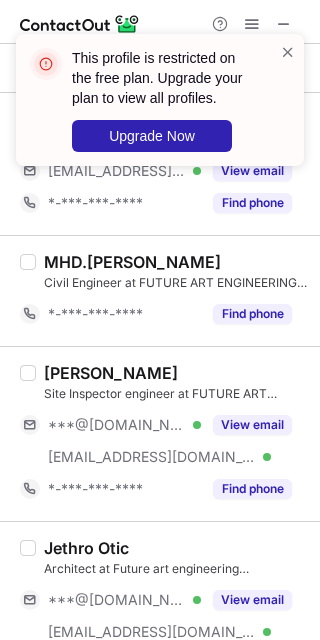 click on "Ammar Roumieh" at bounding box center [111, 373] 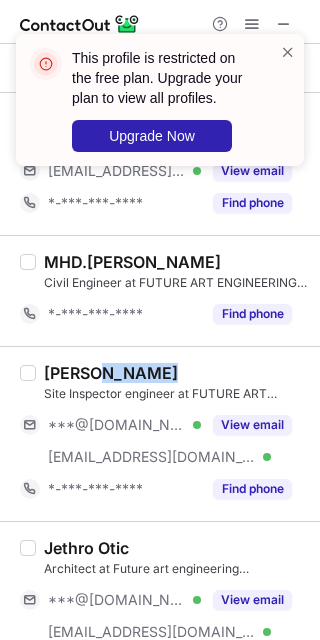 click on "Ammar Roumieh" at bounding box center (111, 373) 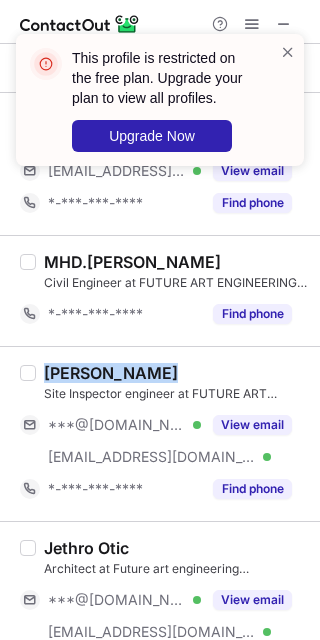 click on "Ammar Roumieh" at bounding box center [111, 373] 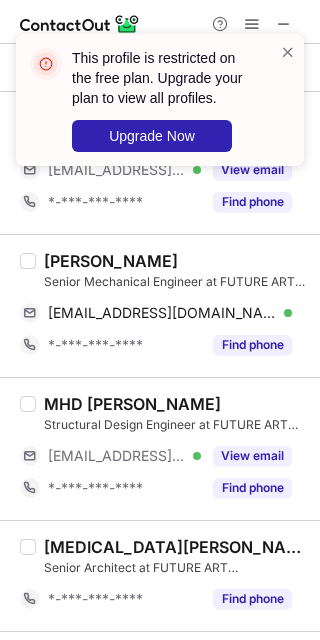 scroll, scrollTop: 0, scrollLeft: 0, axis: both 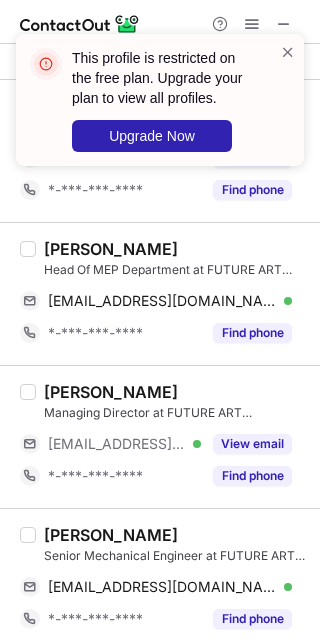 click at bounding box center [288, 52] 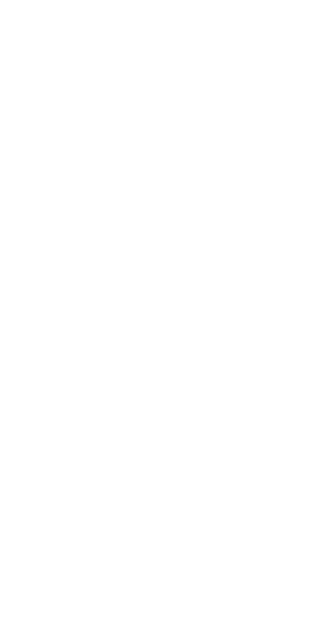 scroll, scrollTop: 0, scrollLeft: 0, axis: both 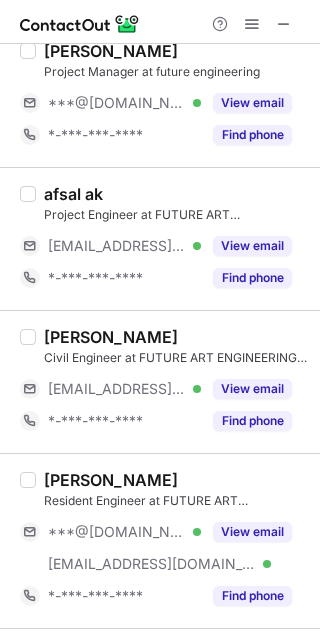 click on "View email" at bounding box center [246, 389] 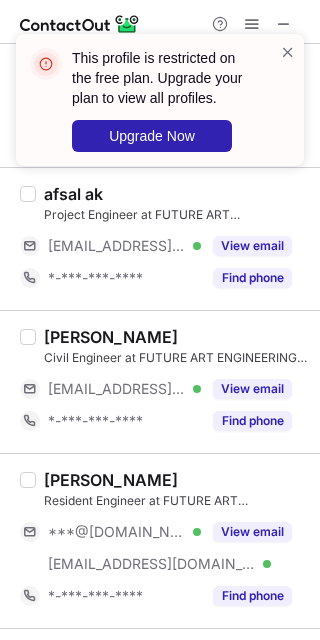 click on "View email" at bounding box center (252, 532) 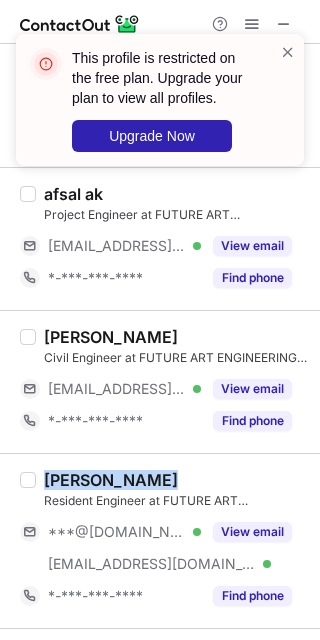 click on "[PERSON_NAME]" at bounding box center (111, 480) 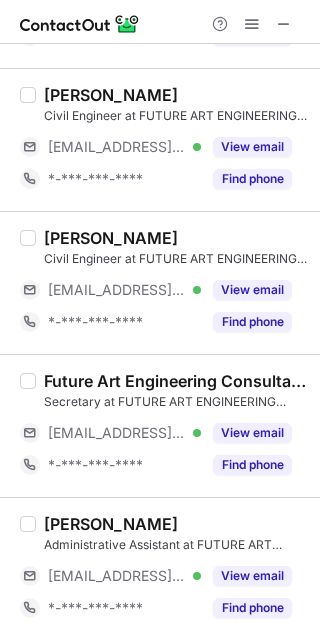 scroll, scrollTop: 0, scrollLeft: 0, axis: both 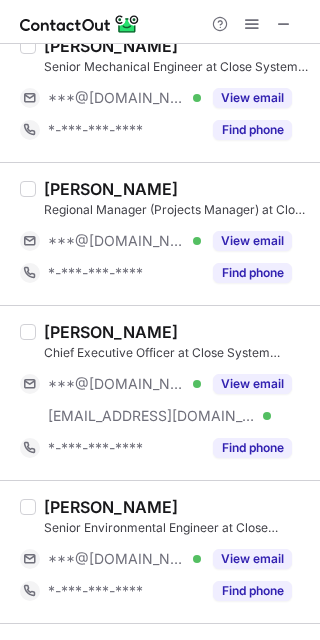 click on "View email" at bounding box center (252, 241) 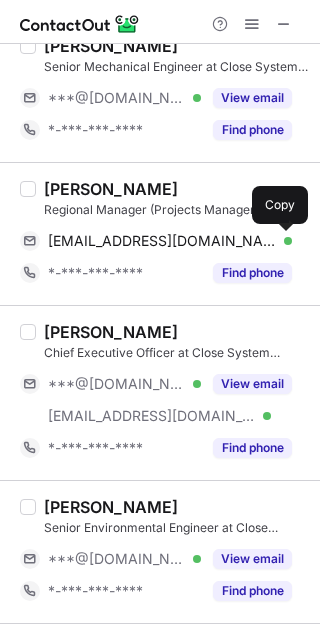 click at bounding box center [282, 241] 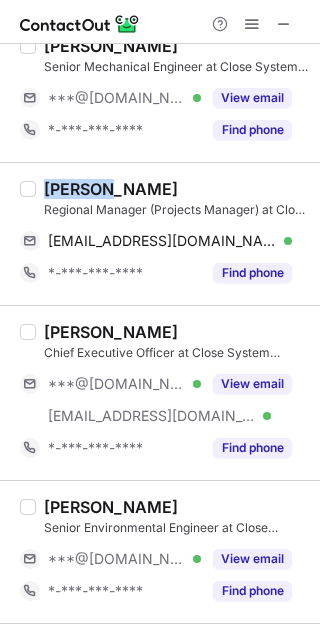 click on "[PERSON_NAME]" at bounding box center [111, 189] 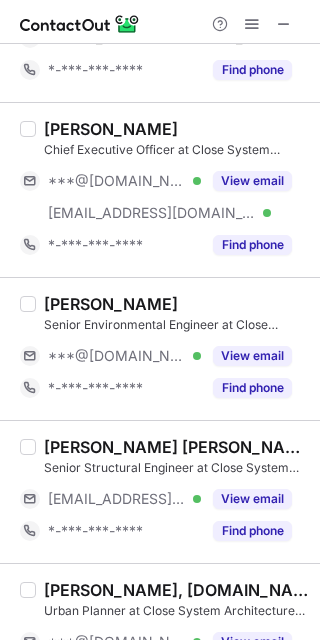 scroll, scrollTop: 375, scrollLeft: 0, axis: vertical 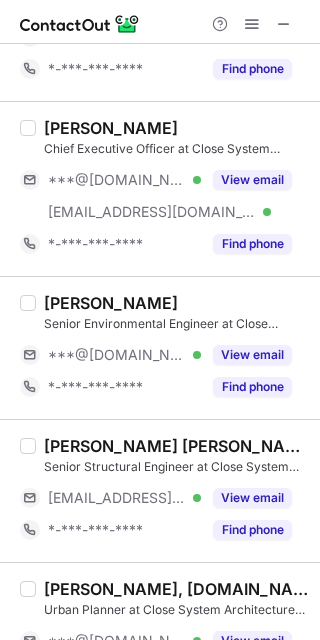 click on "View email" at bounding box center (252, 355) 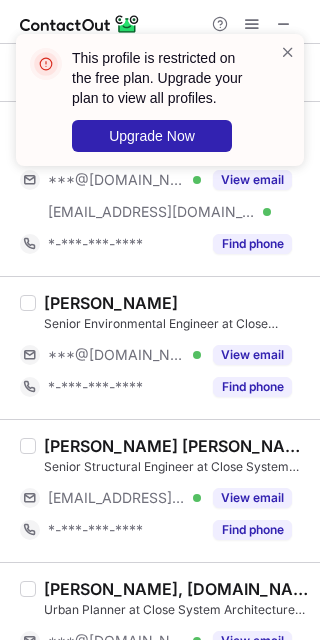 click on "Ihab Abdelrahman" at bounding box center [111, 303] 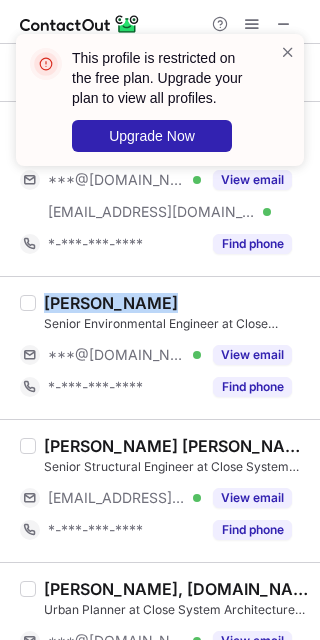 click on "Ihab Abdelrahman" at bounding box center [111, 303] 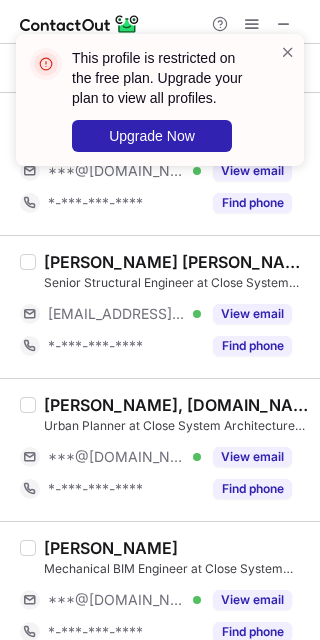 scroll, scrollTop: 567, scrollLeft: 0, axis: vertical 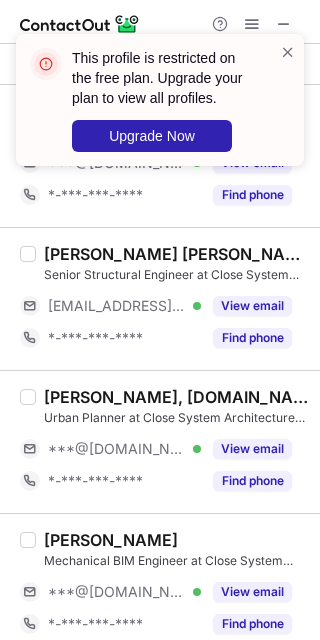 click on "View email" at bounding box center (252, 449) 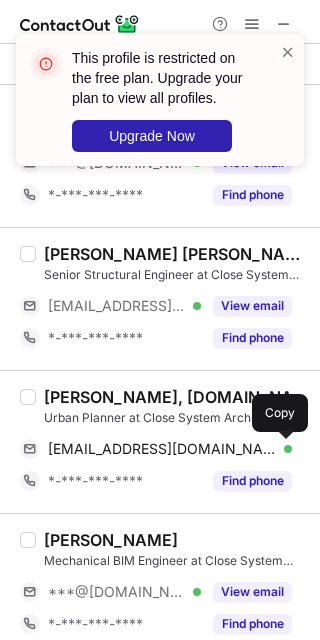 click at bounding box center (282, 449) 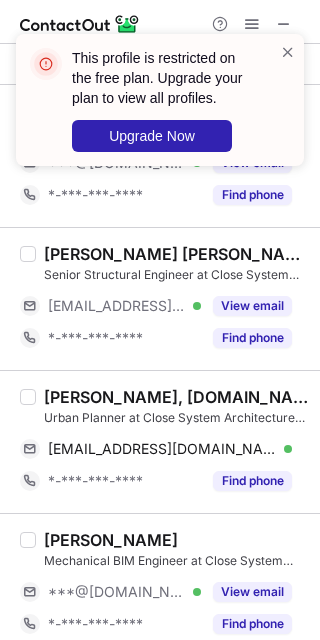 click on "Hend Yassin Ali, M.Sc." at bounding box center [176, 397] 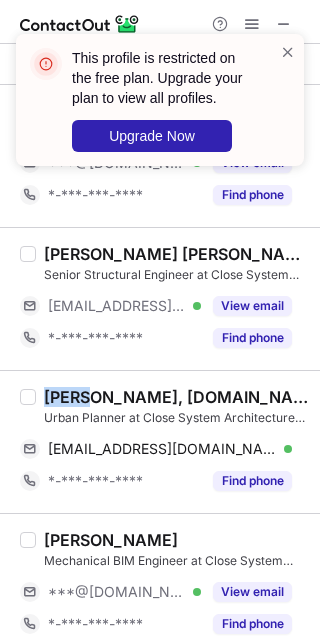 click on "Hend Yassin Ali, M.Sc." at bounding box center [176, 397] 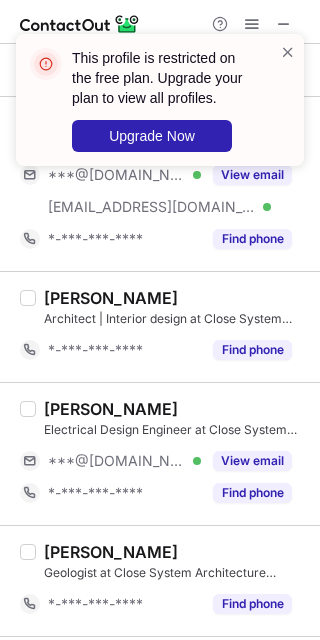 scroll, scrollTop: 1129, scrollLeft: 0, axis: vertical 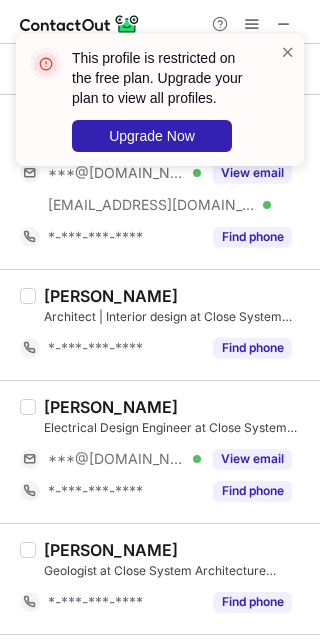click on "View email" at bounding box center (252, 459) 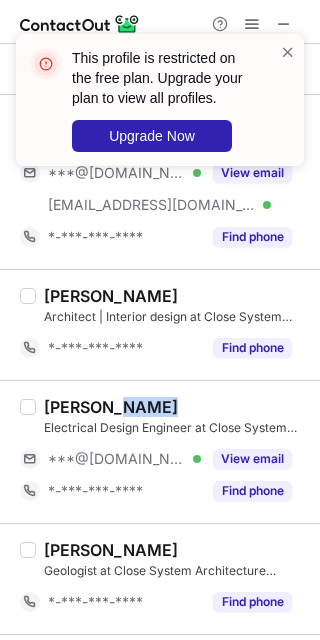 click on "mahmoud shata" at bounding box center (111, 407) 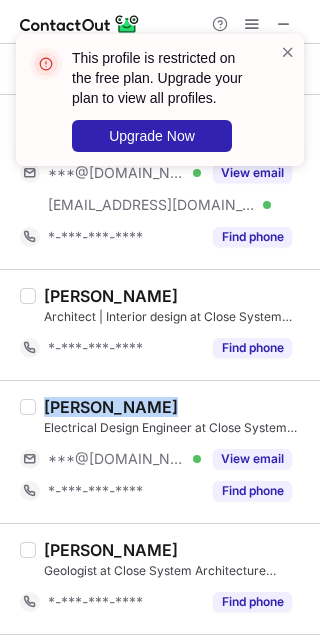 click on "mahmoud shata" at bounding box center [111, 407] 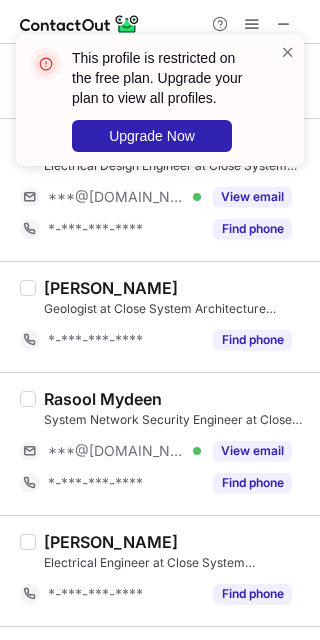 scroll, scrollTop: 1393, scrollLeft: 0, axis: vertical 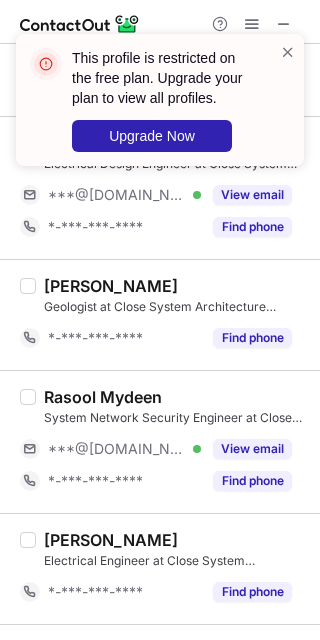 click on "View email" at bounding box center [252, 449] 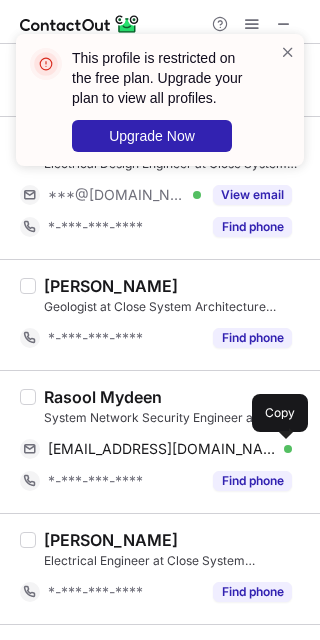 click at bounding box center (282, 449) 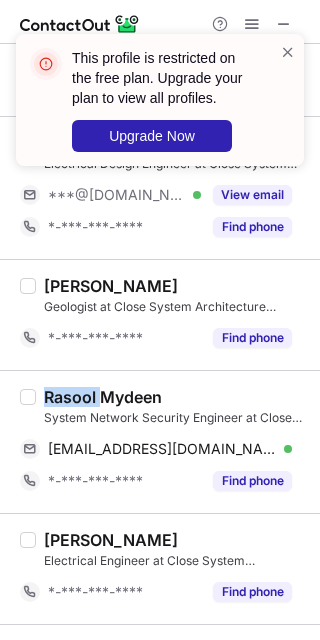 click on "Rasool Mydeen" at bounding box center [103, 397] 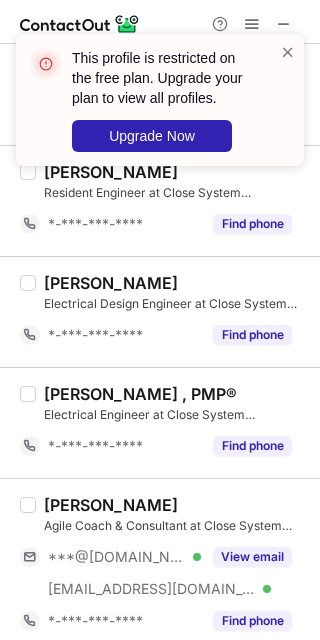 scroll, scrollTop: 2758, scrollLeft: 0, axis: vertical 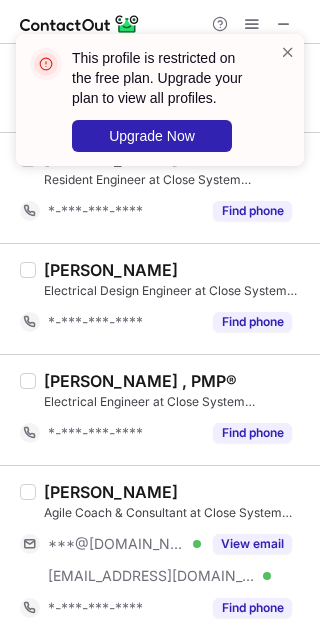 click on "View email" at bounding box center [252, 544] 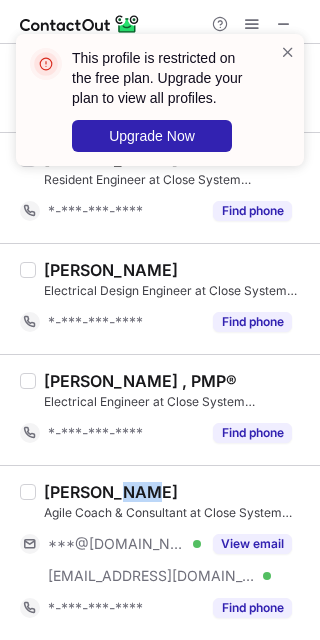 click on "Babiker Ali" at bounding box center [111, 492] 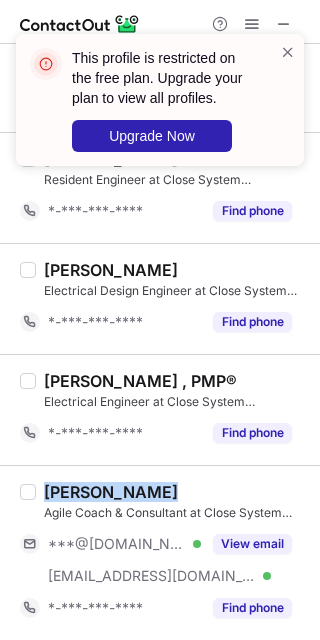 click on "Babiker Ali" at bounding box center (111, 492) 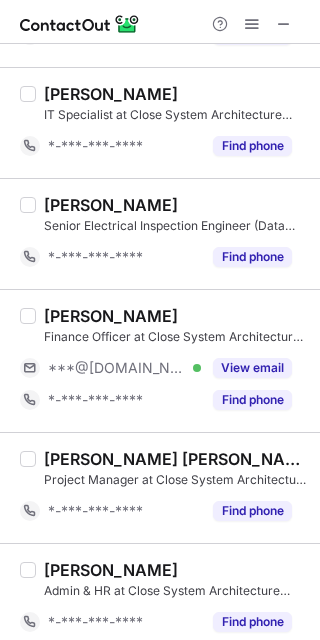 scroll, scrollTop: 1776, scrollLeft: 0, axis: vertical 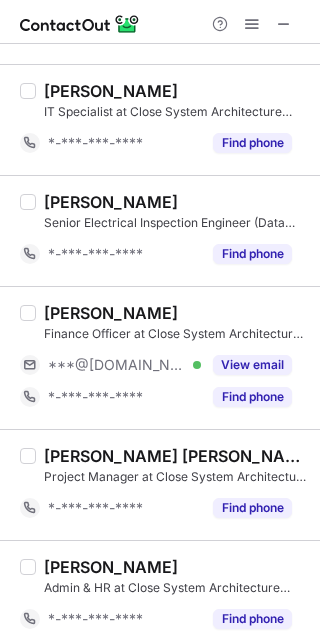 click on "View email" at bounding box center (252, 365) 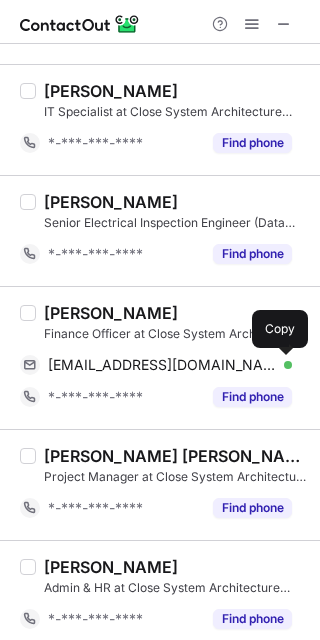 click at bounding box center (282, 365) 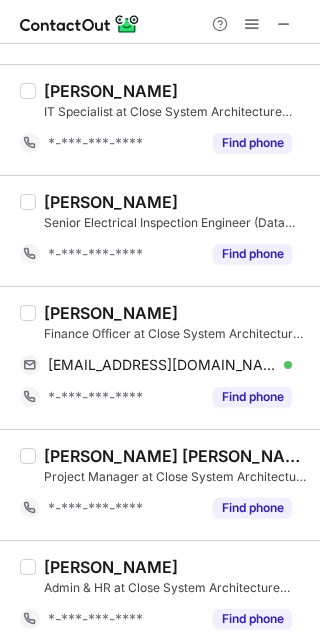click on "mariela cachero" at bounding box center (111, 313) 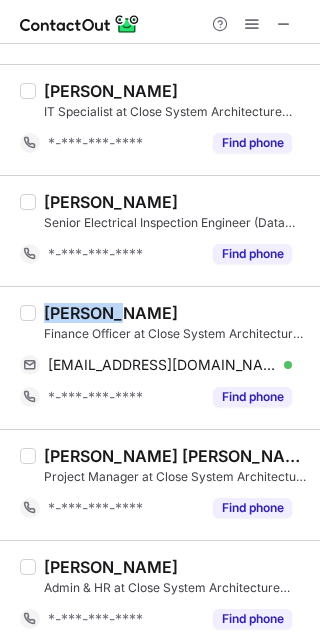 click on "mariela cachero" at bounding box center (111, 313) 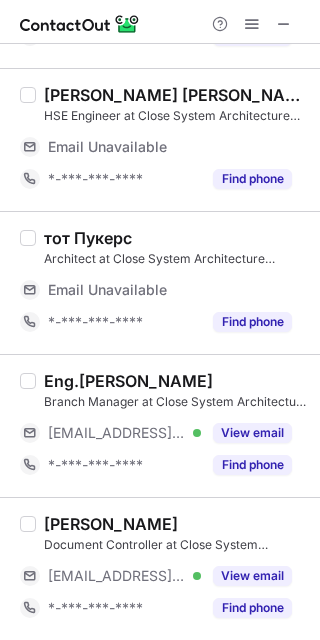 scroll, scrollTop: 0, scrollLeft: 0, axis: both 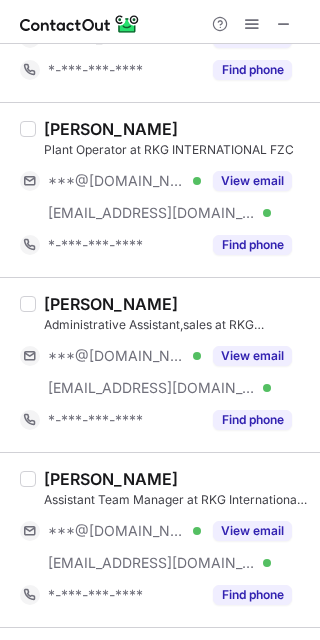 click on "View email" at bounding box center [252, 356] 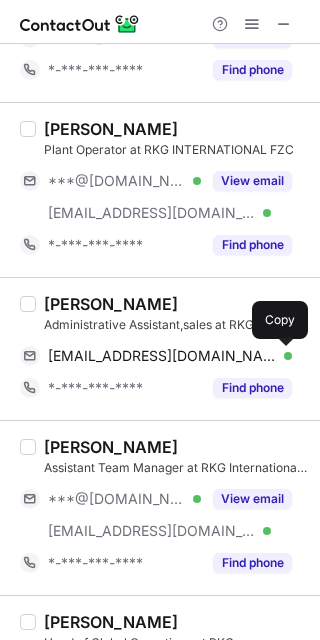 click at bounding box center [282, 356] 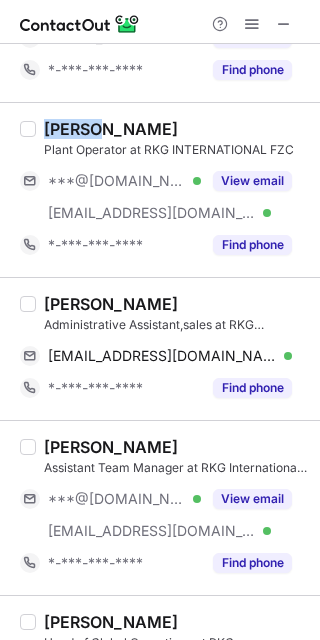 click on "Usama Baluch" at bounding box center (111, 129) 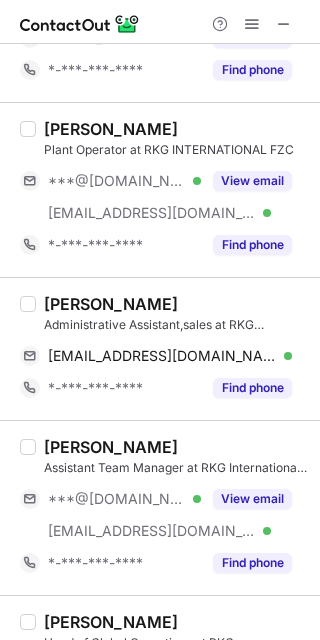 click on "Sidharth valappil" at bounding box center [111, 304] 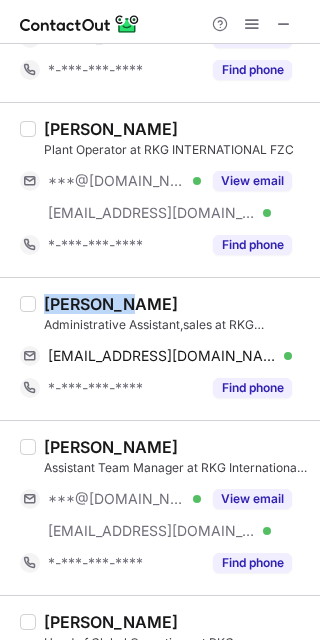click on "Sidharth valappil" at bounding box center [111, 304] 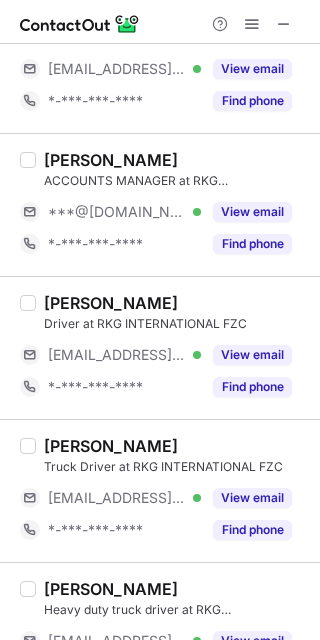 scroll, scrollTop: 2141, scrollLeft: 0, axis: vertical 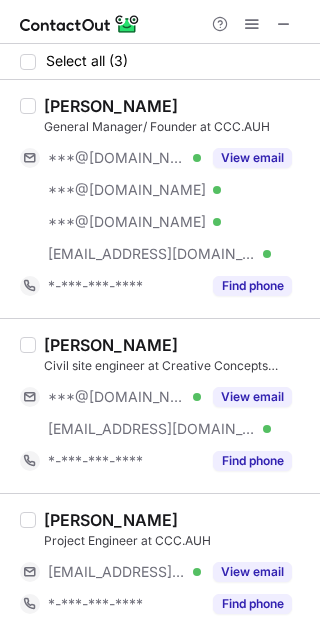 click on "View email" at bounding box center [252, 397] 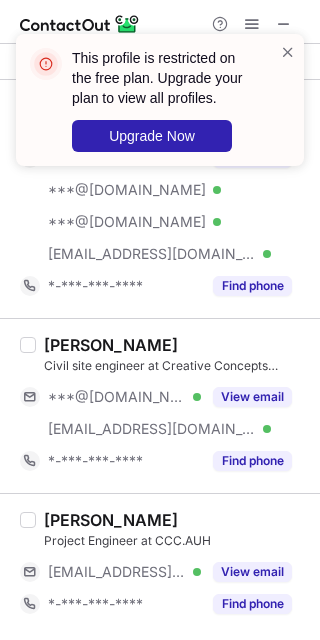click on "View email" at bounding box center [252, 397] 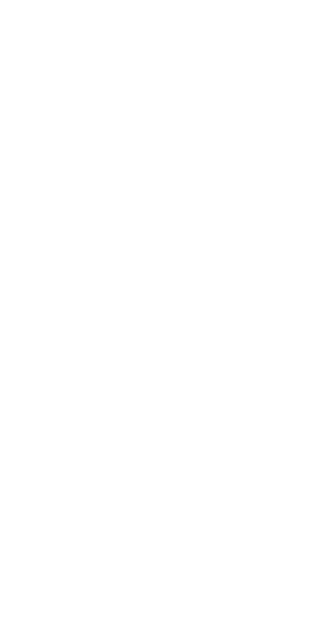 scroll, scrollTop: 0, scrollLeft: 0, axis: both 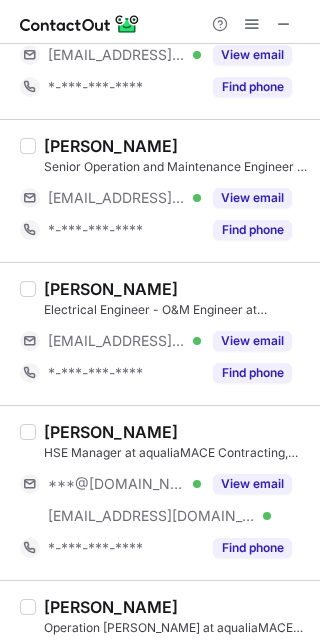 click on "View email" at bounding box center (252, 484) 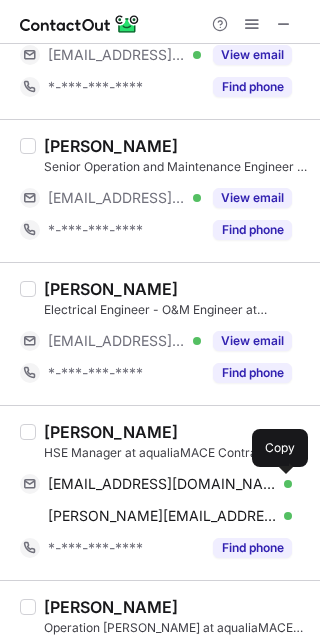 click at bounding box center (282, 484) 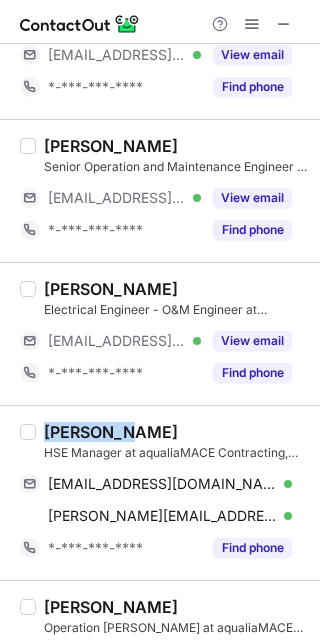 click on "[PERSON_NAME]" at bounding box center (111, 432) 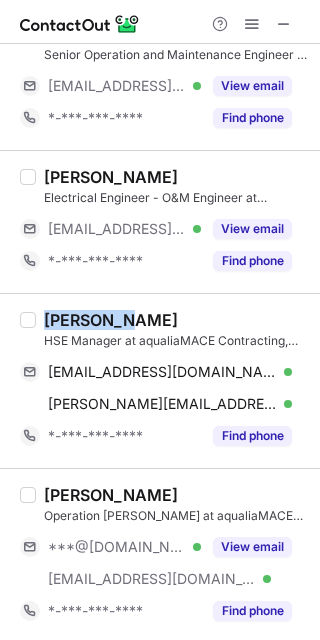 scroll, scrollTop: 443, scrollLeft: 0, axis: vertical 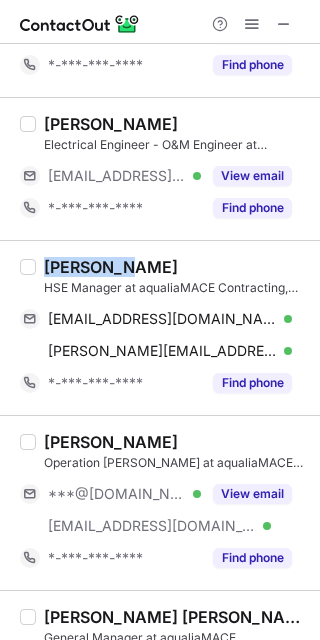 click on "View email" at bounding box center (252, 494) 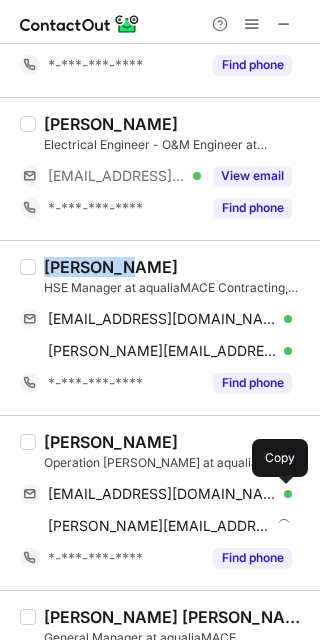 click at bounding box center (282, 494) 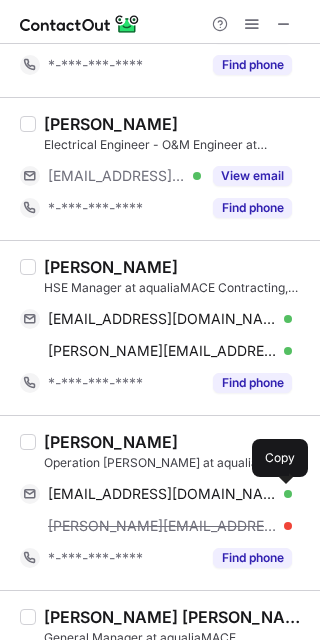 click on "Mohsin Shahbaz" at bounding box center (111, 442) 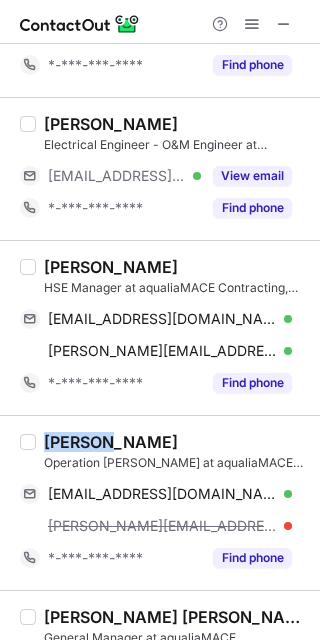 click on "Mohsin Shahbaz" at bounding box center [111, 442] 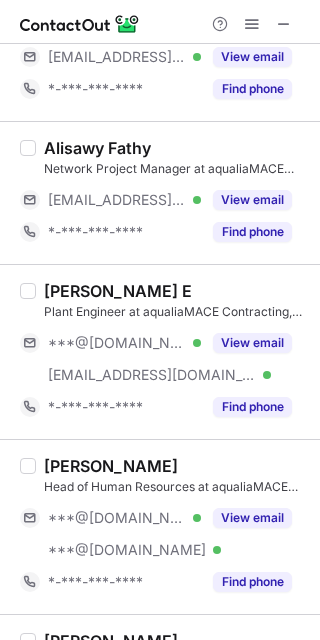 scroll, scrollTop: 1199, scrollLeft: 0, axis: vertical 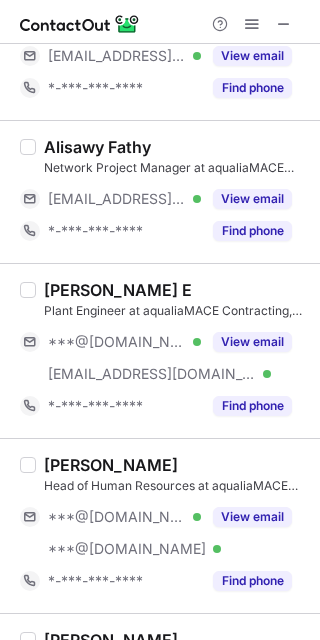 click on "View email" at bounding box center [252, 342] 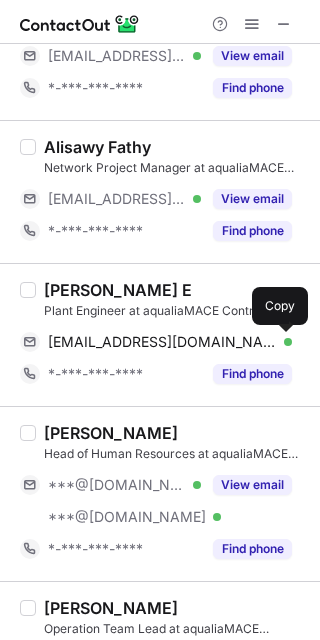 click at bounding box center (282, 342) 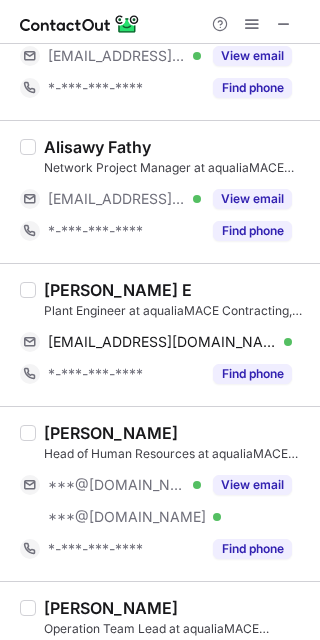 click on "DIPIN E" at bounding box center (118, 290) 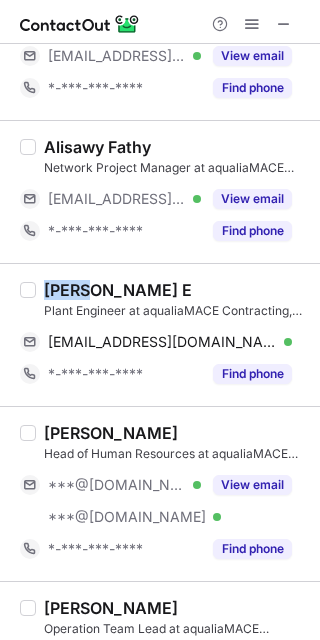 click on "DIPIN E" at bounding box center [118, 290] 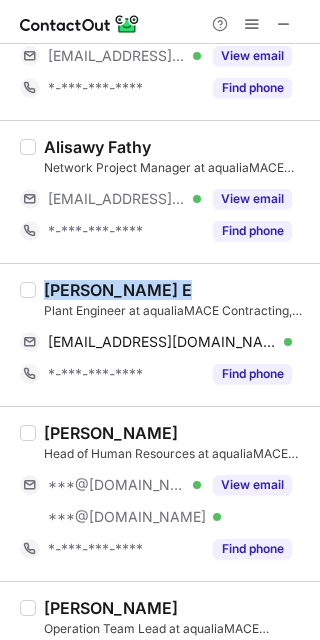 click on "DIPIN E" at bounding box center (118, 290) 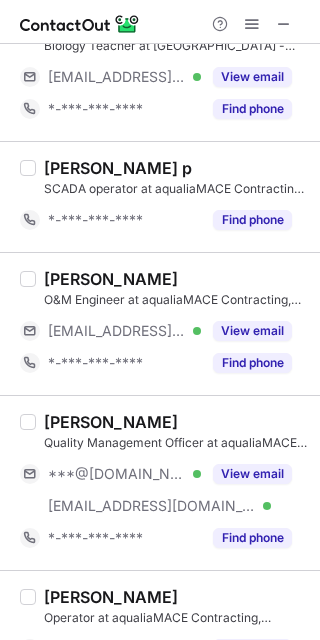 scroll, scrollTop: 82, scrollLeft: 0, axis: vertical 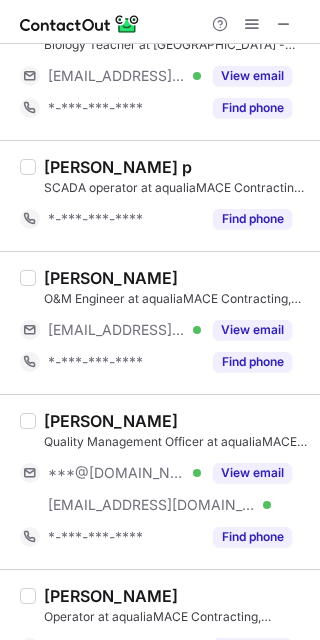 click on "View email" at bounding box center [252, 473] 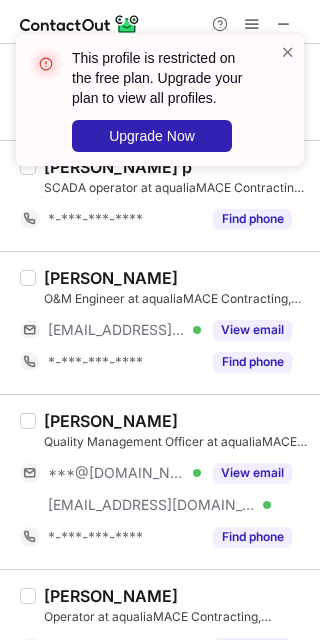 click on "Mariachristopher Antonyraj" at bounding box center [111, 421] 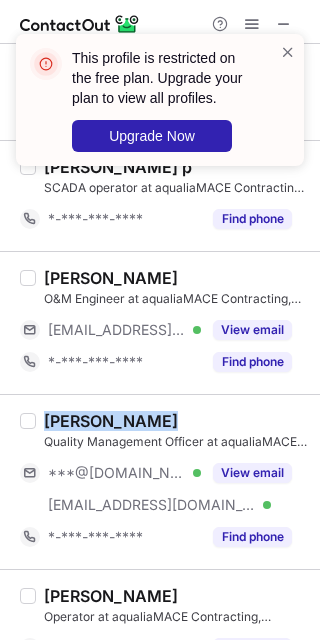 click on "Mariachristopher Antonyraj" at bounding box center [111, 421] 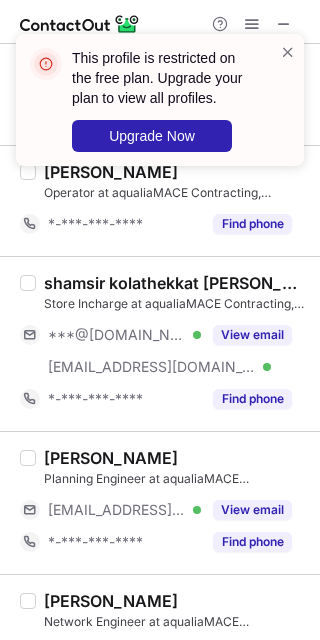 scroll, scrollTop: 508, scrollLeft: 0, axis: vertical 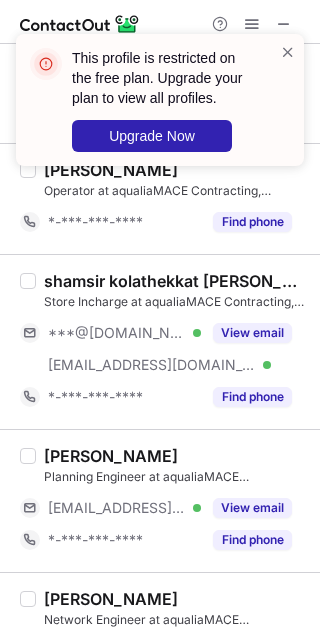 click on "View email" at bounding box center [252, 333] 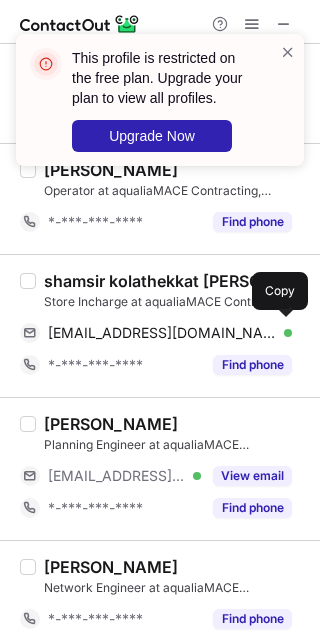 click on "shamsirks@gmail.com Verified" at bounding box center [170, 333] 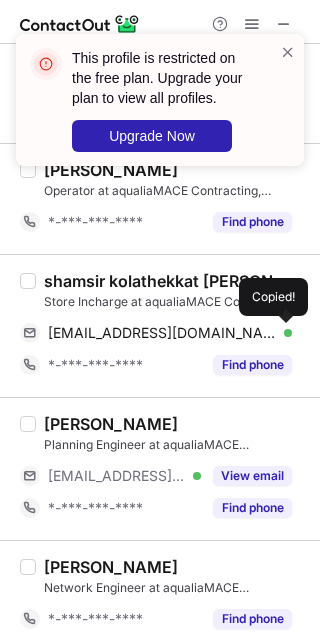 click at bounding box center [282, 333] 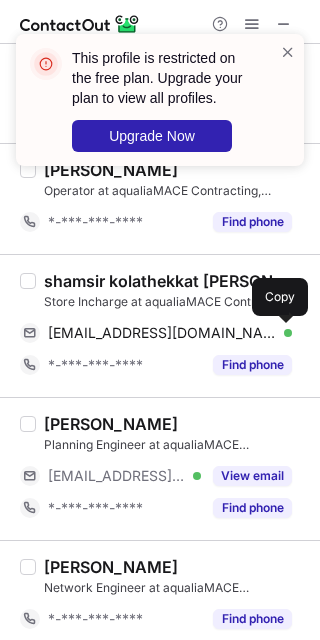 click on "shamsir kolathekkat shamsir sathar" at bounding box center (176, 281) 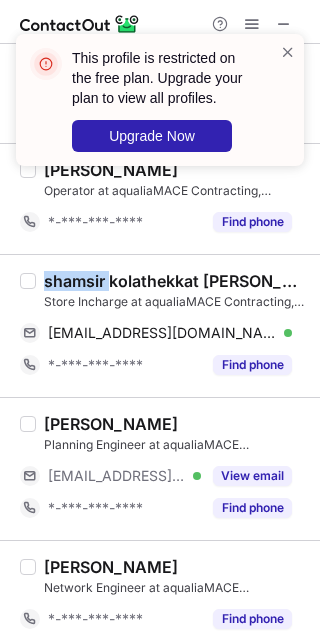 click on "shamsir kolathekkat shamsir sathar" at bounding box center (176, 281) 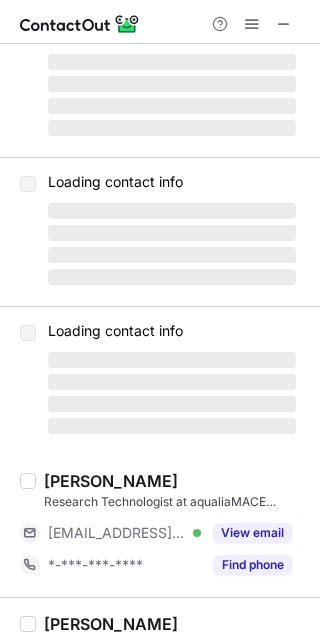 scroll, scrollTop: 0, scrollLeft: 0, axis: both 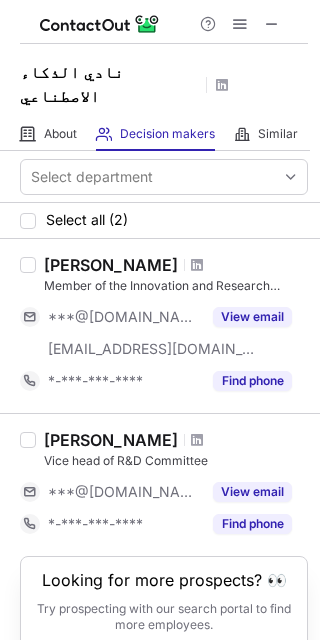 click at bounding box center (272, 24) 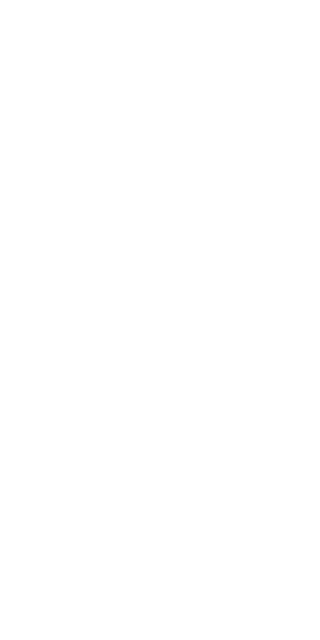 scroll, scrollTop: 0, scrollLeft: 0, axis: both 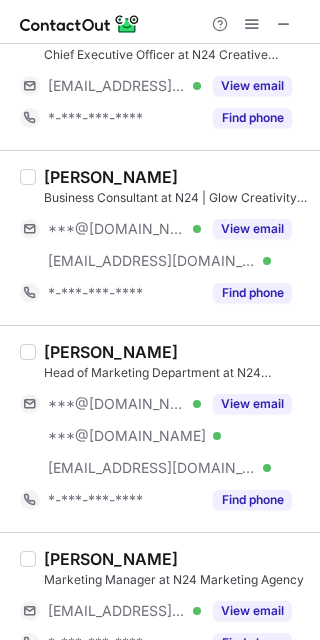 click on "View email" at bounding box center (252, 404) 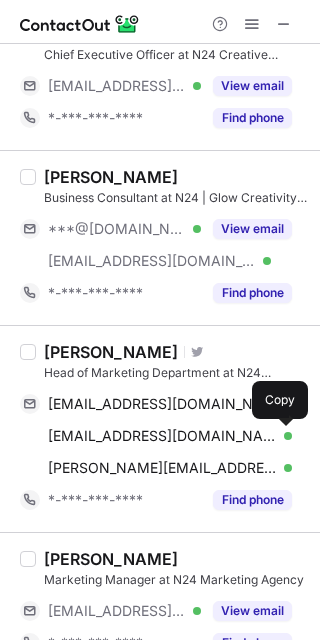 click at bounding box center (282, 436) 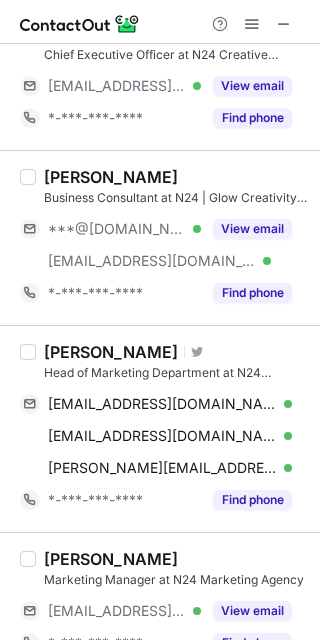 click on "Jumana Jalal" at bounding box center [111, 352] 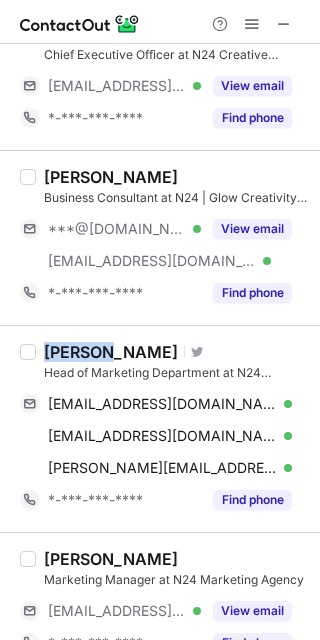 click on "Jumana Jalal" at bounding box center (111, 352) 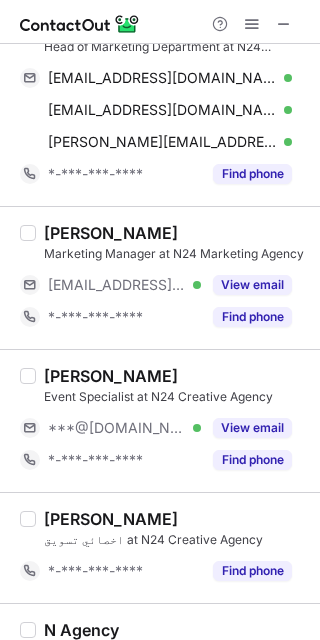 scroll, scrollTop: 542, scrollLeft: 0, axis: vertical 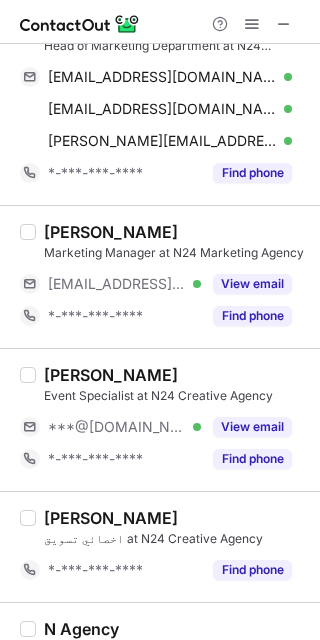click on "View email" at bounding box center (252, 427) 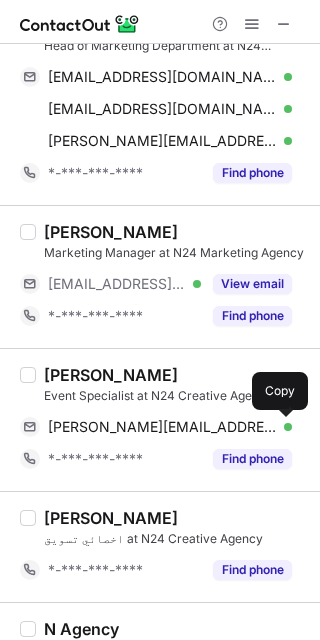 click at bounding box center (282, 427) 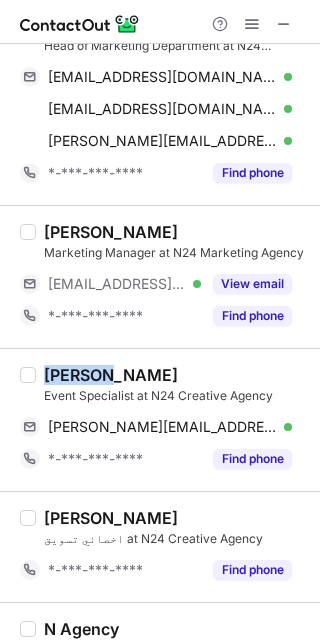click on "Asayel Abalkhail" at bounding box center (111, 375) 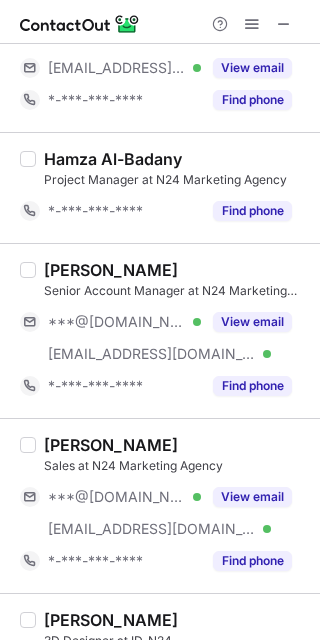 scroll, scrollTop: 1270, scrollLeft: 0, axis: vertical 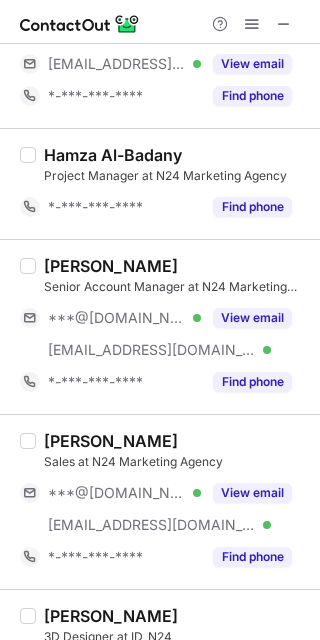 click on "View email" at bounding box center (252, 318) 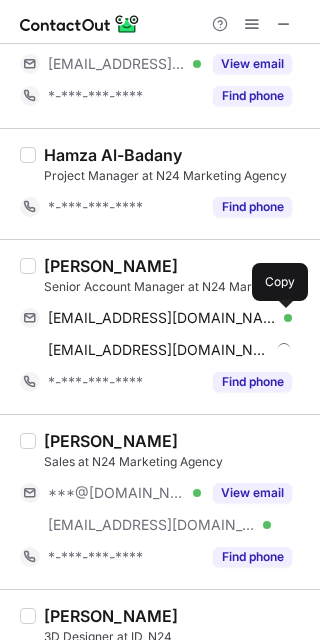 click at bounding box center [282, 318] 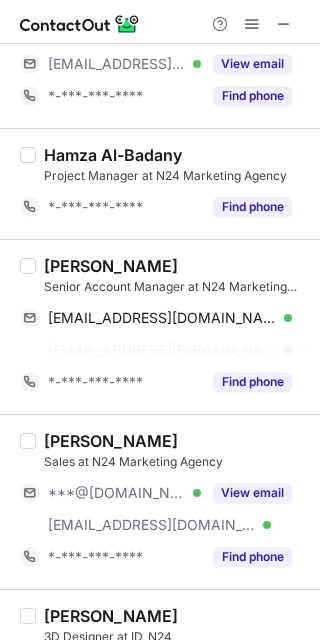 click on "Ahmed Salti" at bounding box center [111, 266] 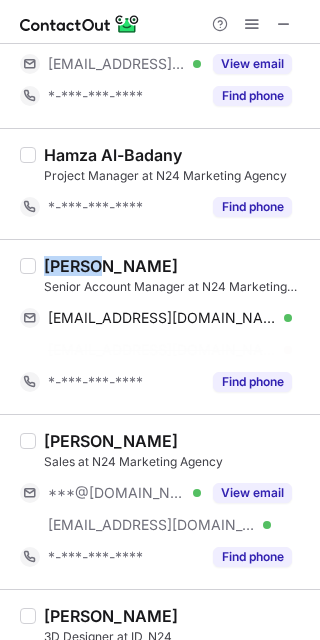 click on "Ahmed Salti" at bounding box center [111, 266] 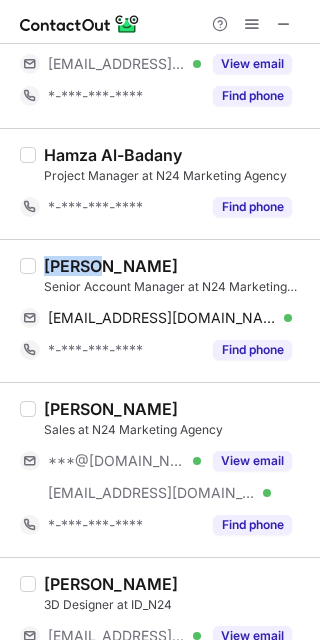 copy on "Ahmed" 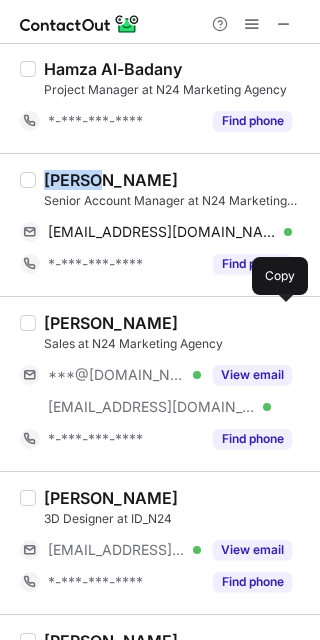 scroll, scrollTop: 1362, scrollLeft: 0, axis: vertical 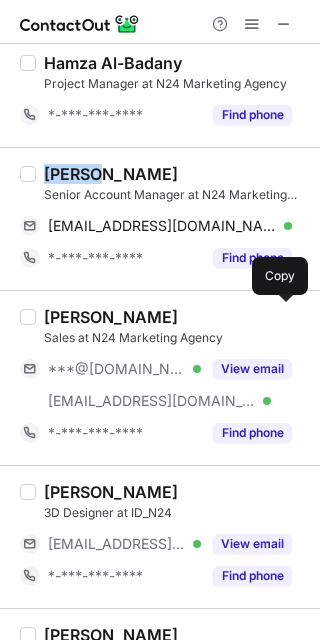 click on "View email" at bounding box center [252, 369] 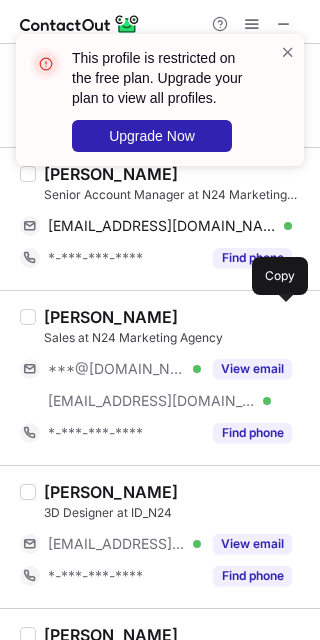 click on "Faisal AL Qahtani" at bounding box center (111, 317) 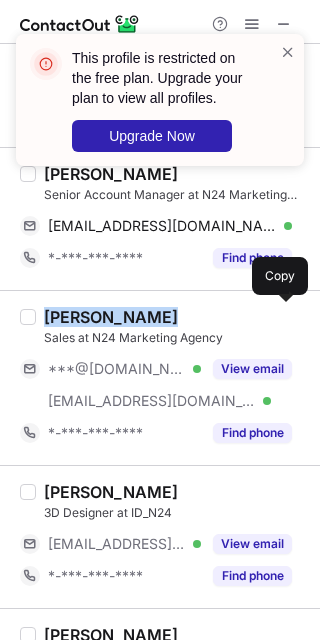 click on "Faisal AL Qahtani" at bounding box center [111, 317] 